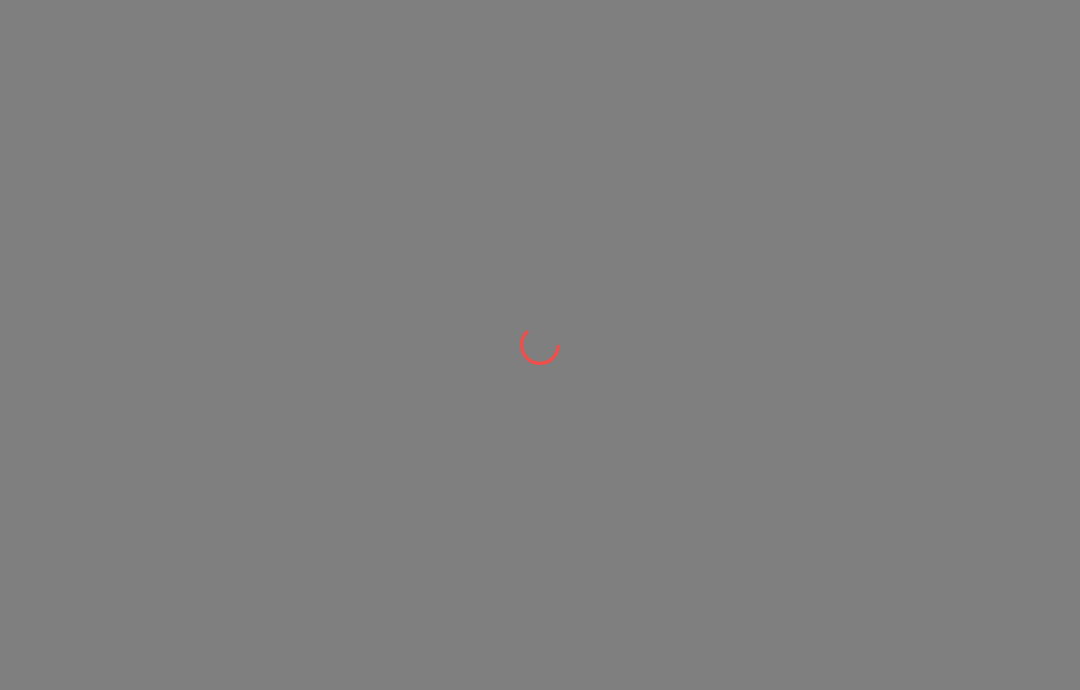 scroll, scrollTop: 0, scrollLeft: 0, axis: both 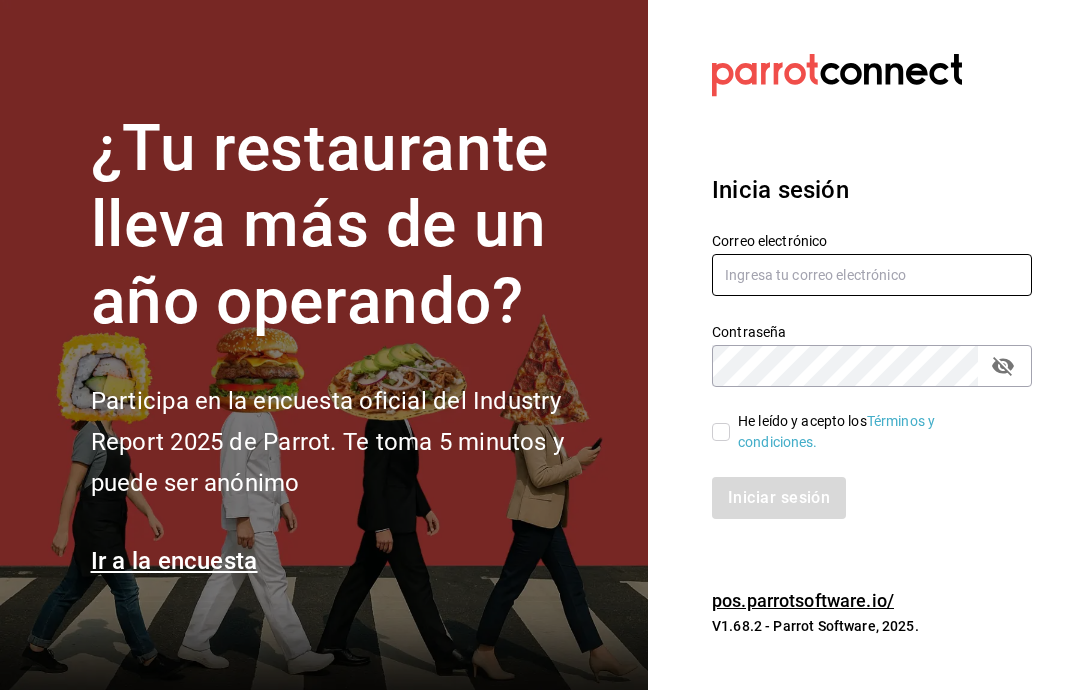 click at bounding box center (872, 275) 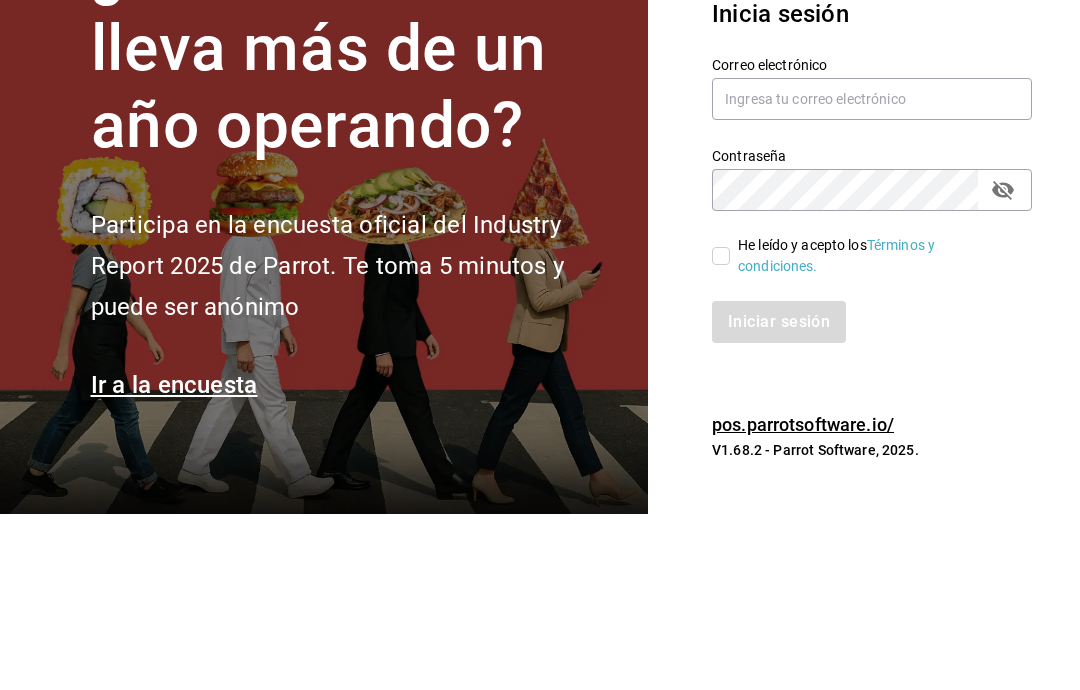 scroll, scrollTop: 80, scrollLeft: 0, axis: vertical 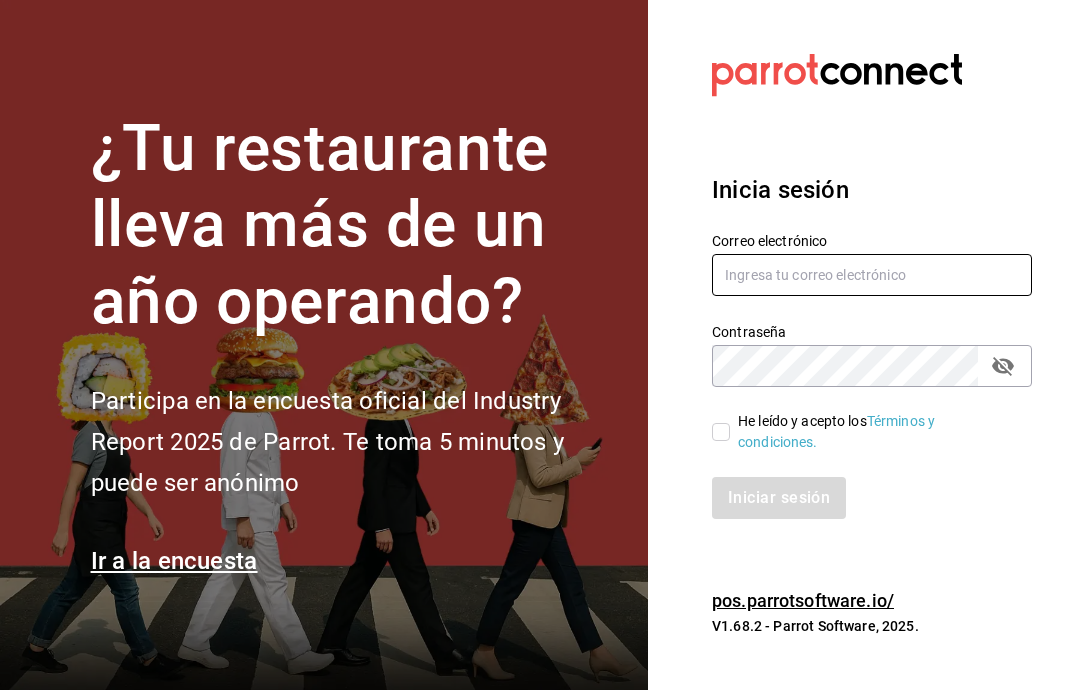 type on "gabino07@gmail.com" 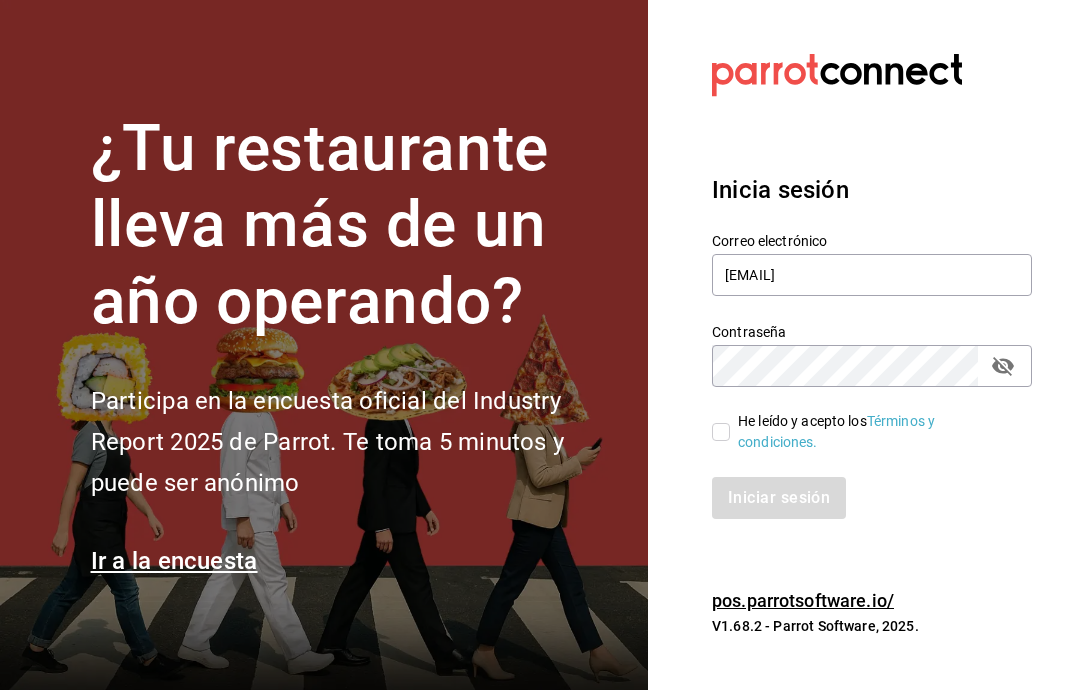 click on "He leído y acepto los  Términos y condiciones." at bounding box center [721, 432] 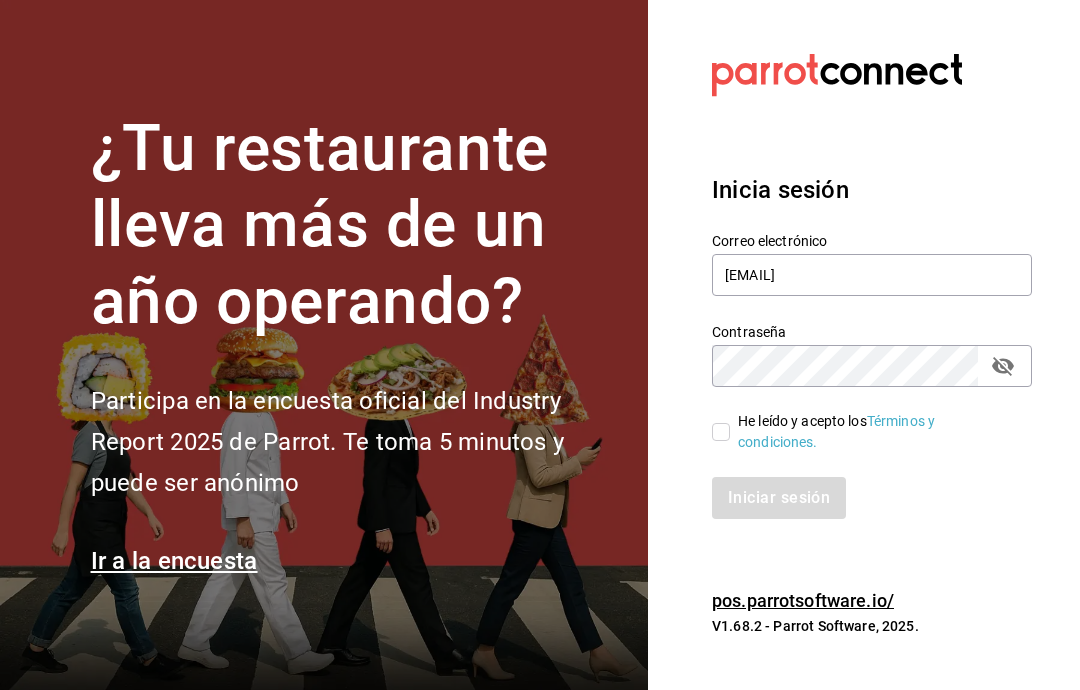 checkbox on "true" 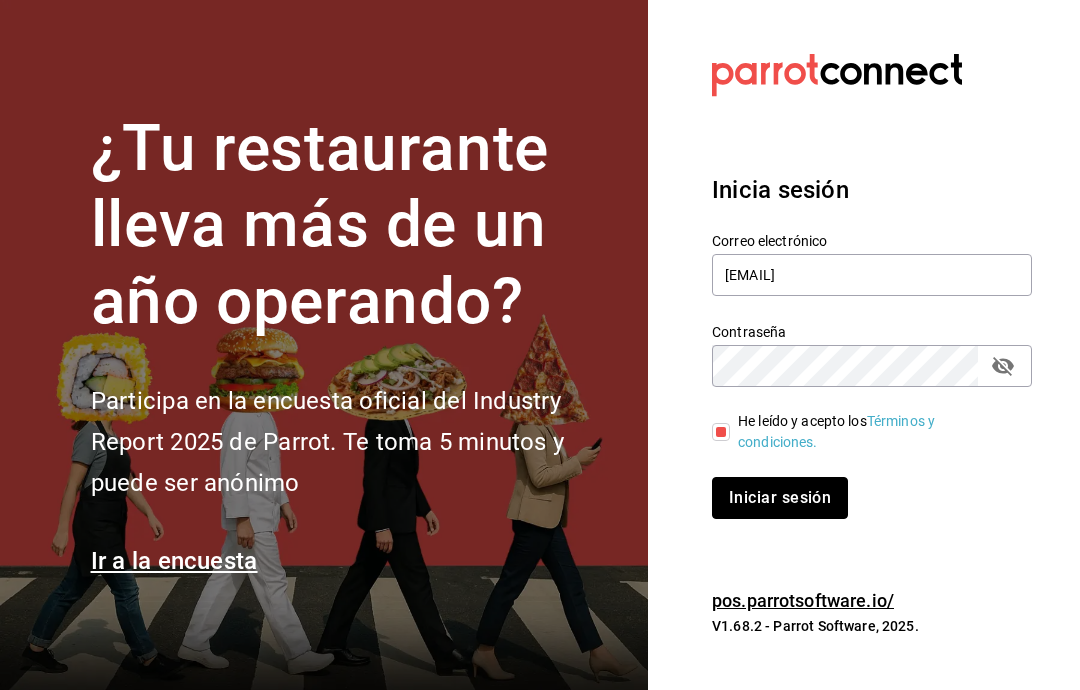 click on "Iniciar sesión" at bounding box center [780, 498] 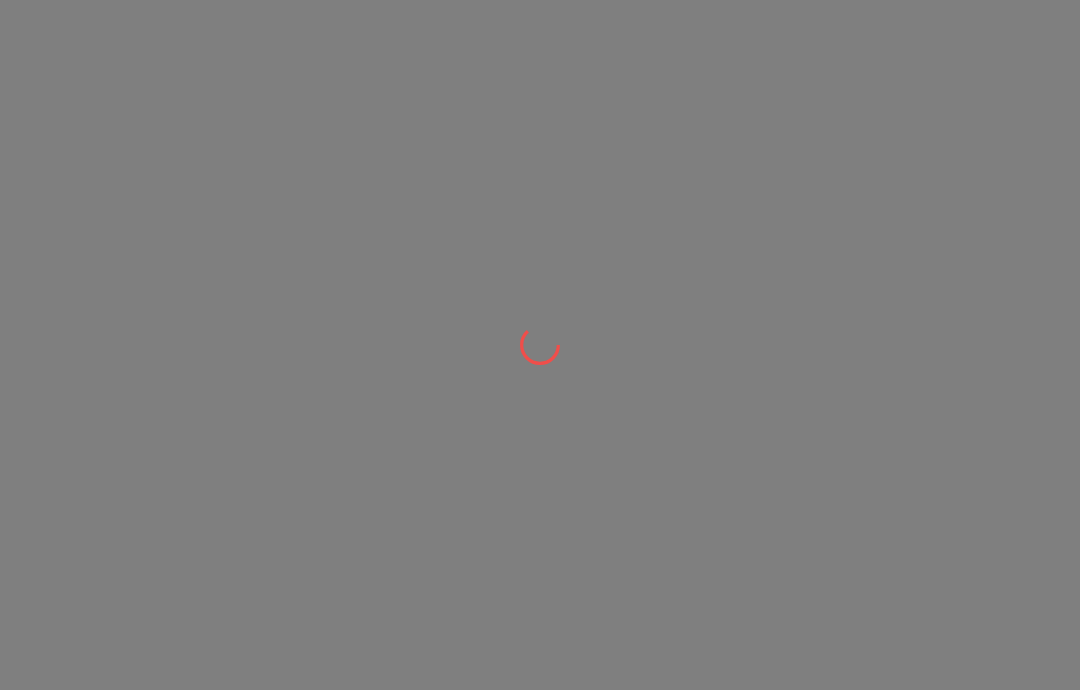 scroll, scrollTop: 0, scrollLeft: 0, axis: both 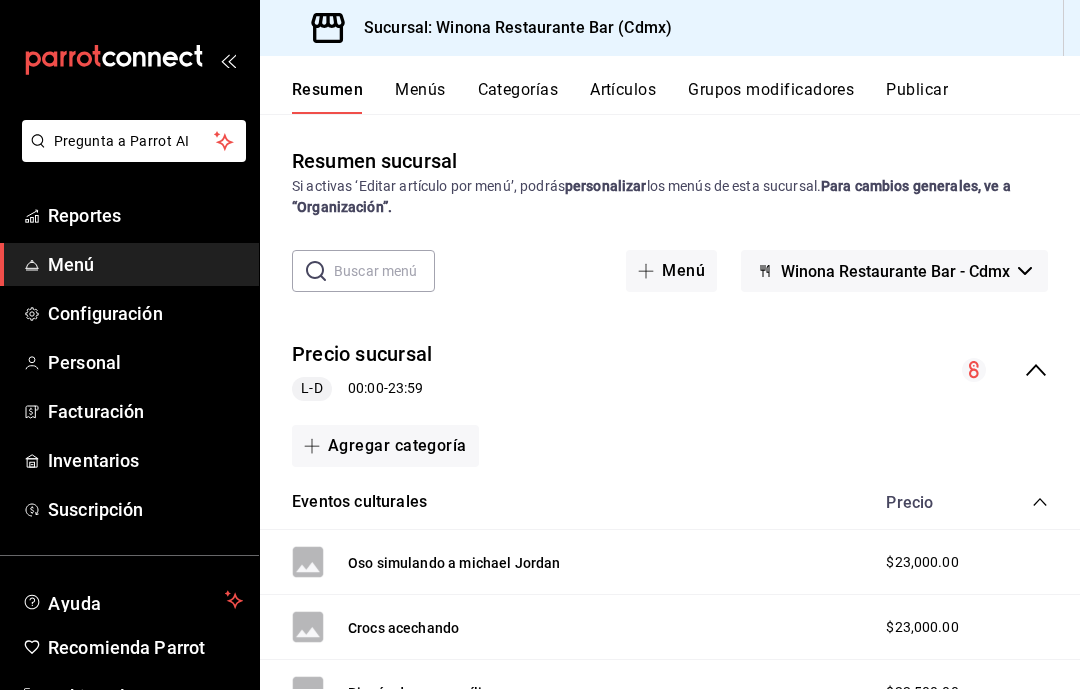 click on "Artículos" at bounding box center [623, 97] 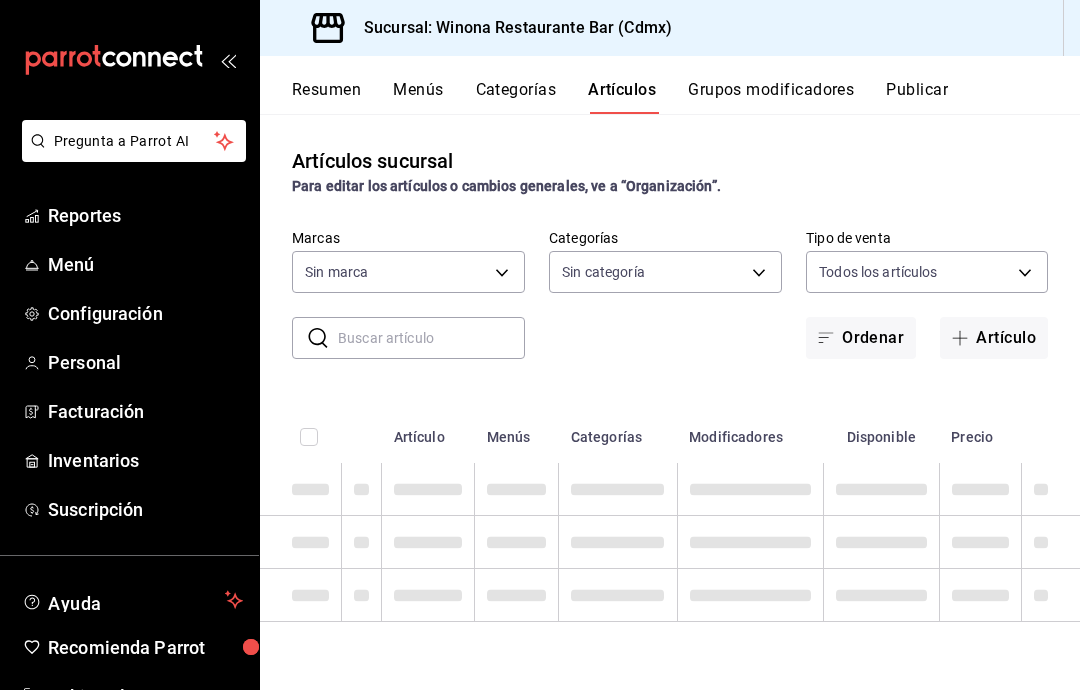 type on "908d6df4-2f26-4775-af38-303bc5da28fc" 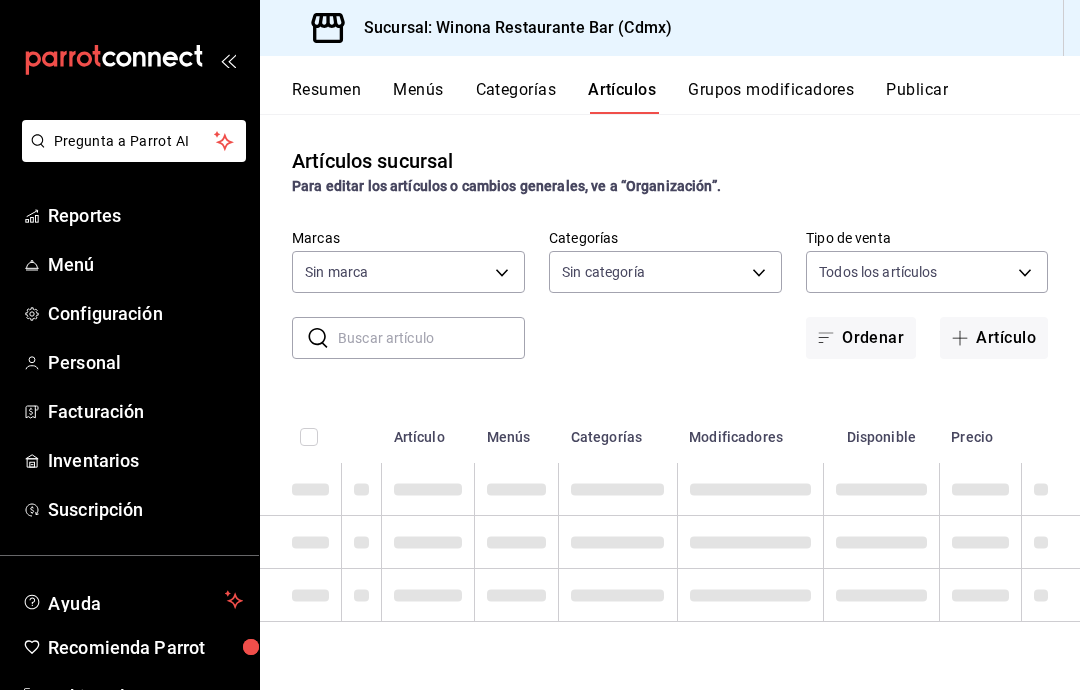 type on "d988eb86-8b76-456a-932a-bba2e53dadab,5bf03305-0487-47d5-9649-1ba07f098c26,e7b736a6-fe42-4e47-8c0f-0492d567a4b2,dff24040-5703-43ff-b599-5e4f4763bd82,f4966e21-bf6f-4118-b709-6db48a35bf06,72e67378-dda0-41c7-bf7f-4714752de79c,9afd2315-8b44-4df8-b6e0-115becaf7278,c6ef22db-a6ba-4262-80ce-a38b5f9acc13,6ae1259b-d902-4f64-a296-b0fd36892279,40fbbd7d-f810-4f93-8968-907c3a9257c0,969eaa5e-2f71-47cd-af6c-3e8d48b29751,0670840b-4bf9-4153-b68c-6b57e174931d,0d52f32b-f99b-48e4-a738-4636c901b6d9,b182cf93-f452-4c0c-b5e4-f12543e39835,59d63c84-7aca-4e49-b5c9-fcdb619eb570,42b6c898-da06-4768-9735-ee822580863a,09c9a4a0-1602-4fd4-b634-7824cc119195,1c545bda-0f3b-4897-bb41-9f1757d04c58,089d18c2-d755-426e-90b1-0e4ca34566f6,cb34ce05-0a3a-464f-b3da-e90e0997d2d8" 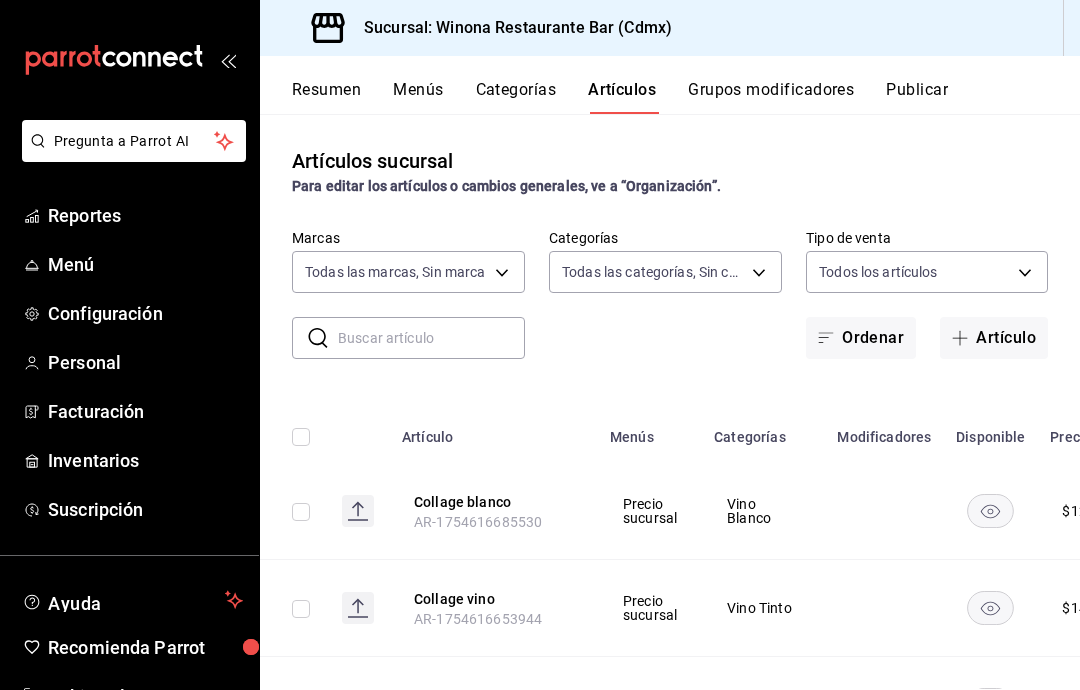 click at bounding box center (431, 338) 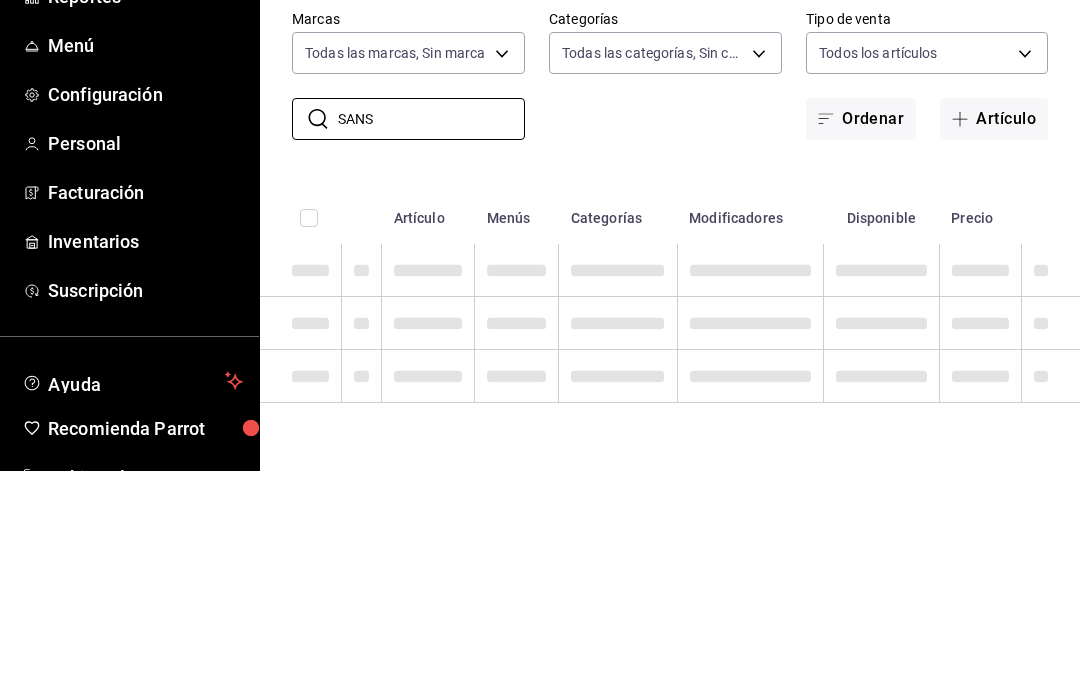 scroll, scrollTop: 80, scrollLeft: 0, axis: vertical 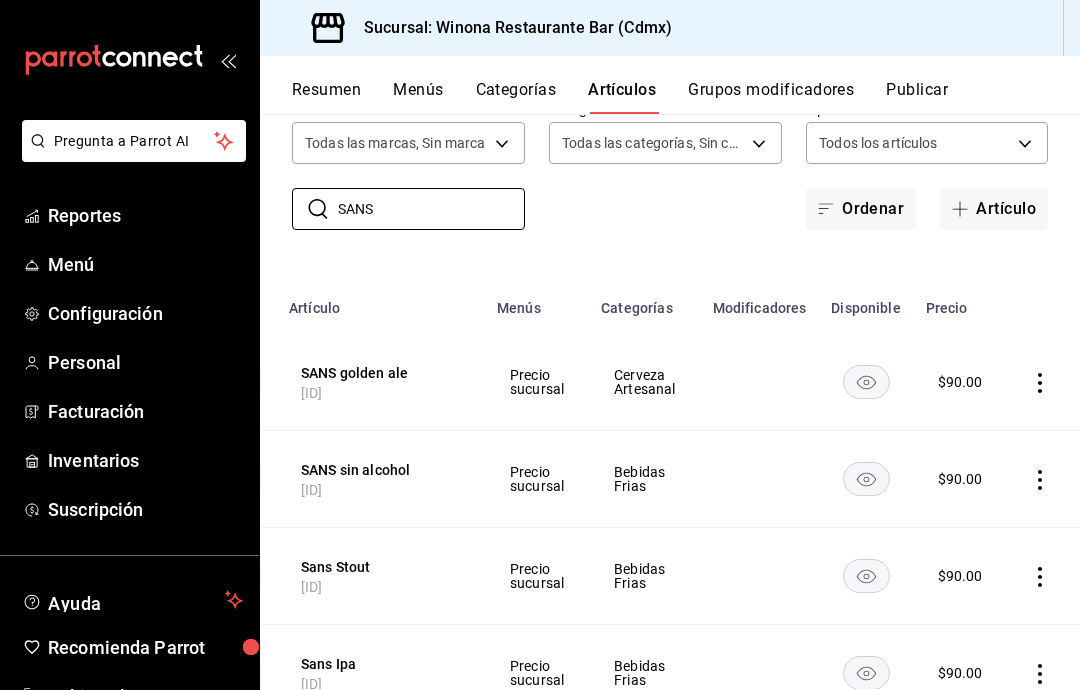 type on "SANS" 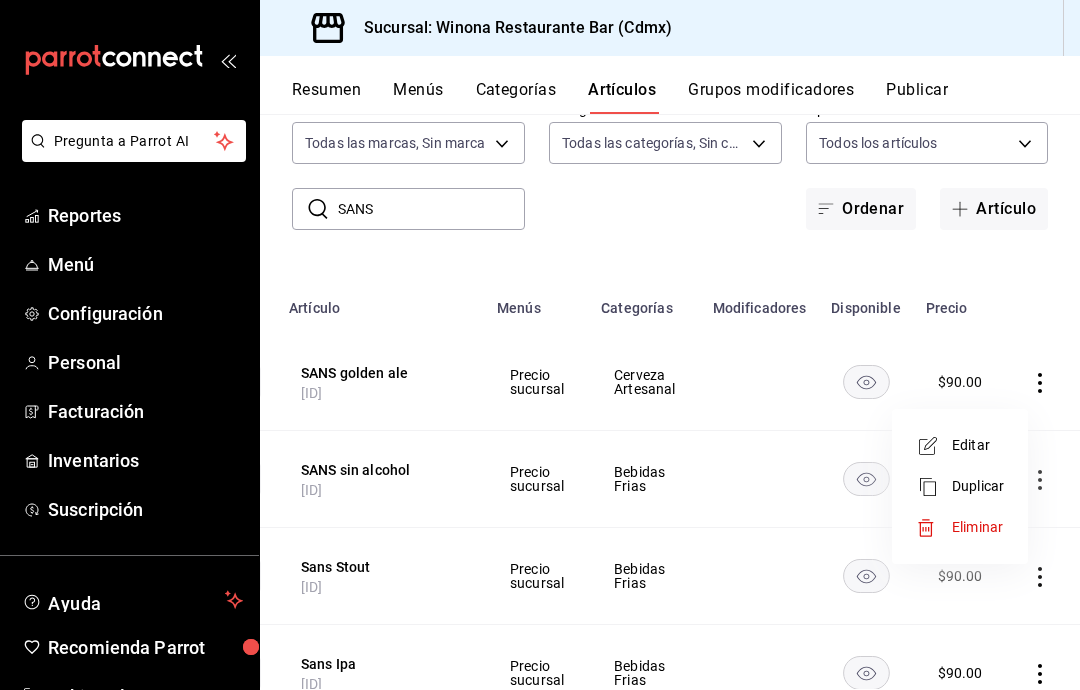 click on "Editar" at bounding box center (978, 445) 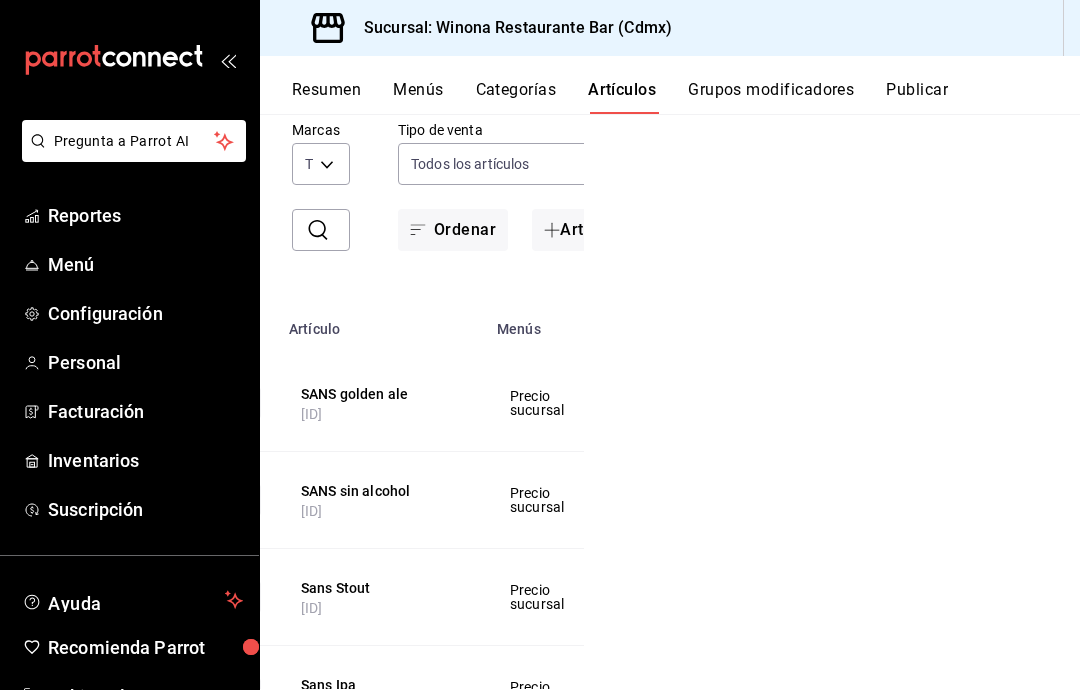 scroll, scrollTop: 0, scrollLeft: 0, axis: both 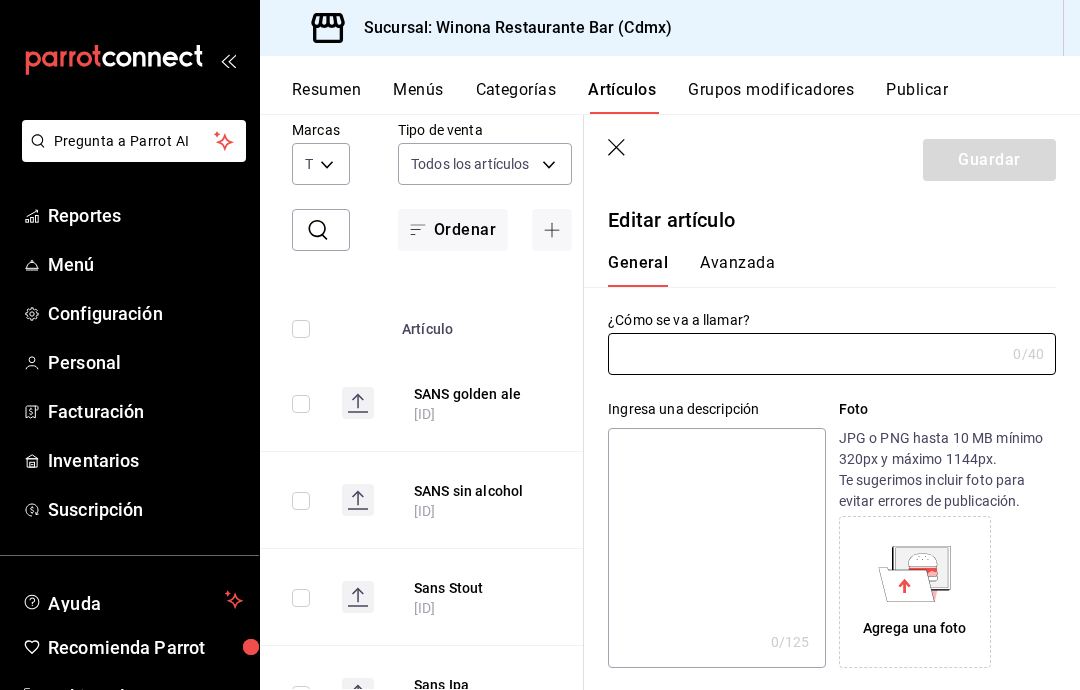 type on "SANS sin alcohol" 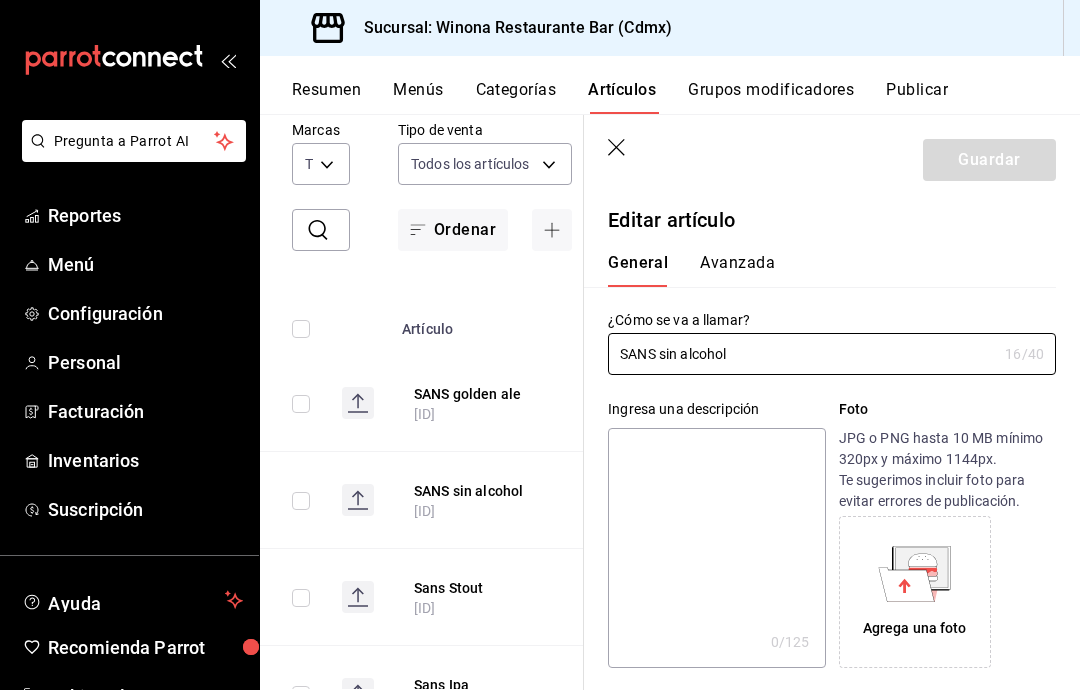 click on "SANS sin alcohol" at bounding box center [802, 354] 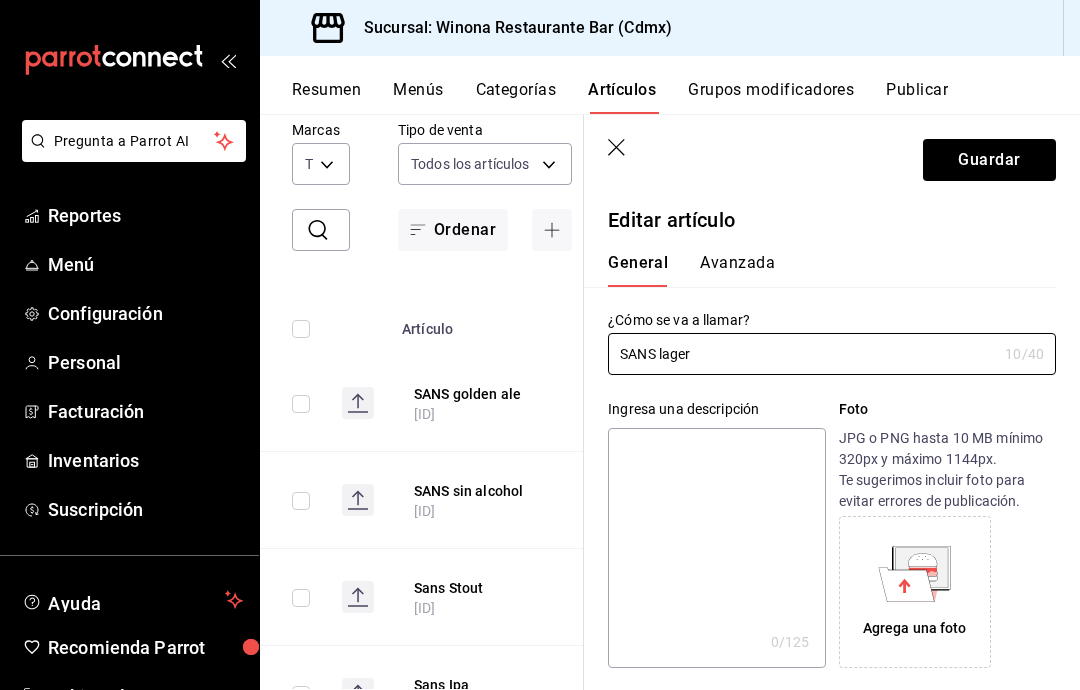 type on "SANS lager" 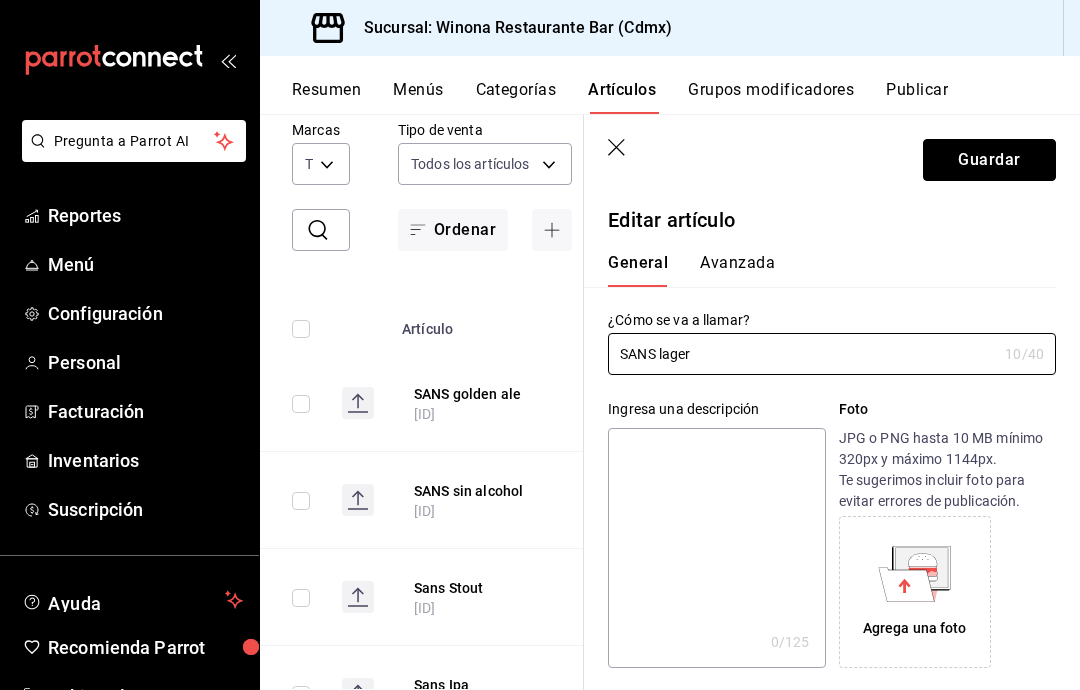click on "Guardar" at bounding box center (989, 160) 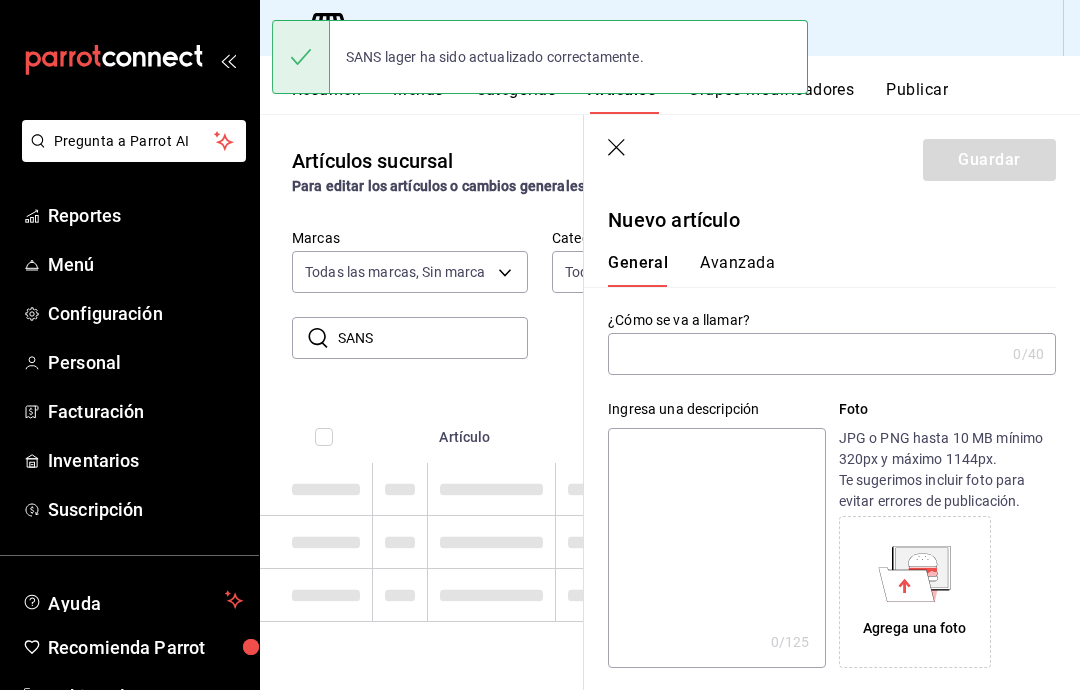 scroll, scrollTop: 0, scrollLeft: 0, axis: both 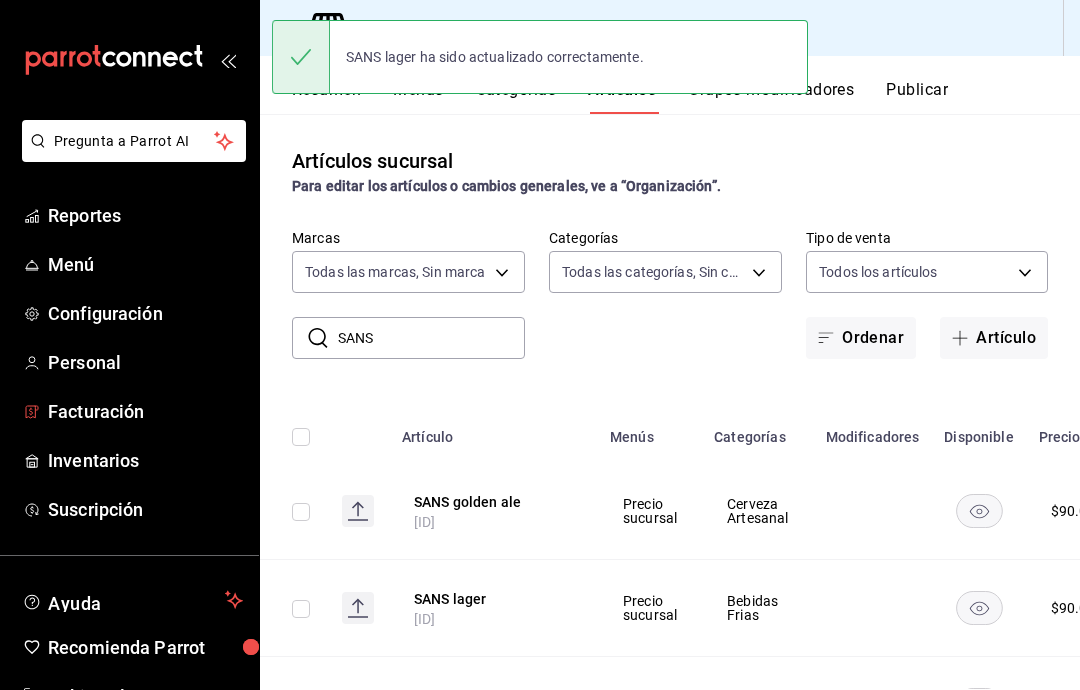click on "Facturación" at bounding box center [145, 411] 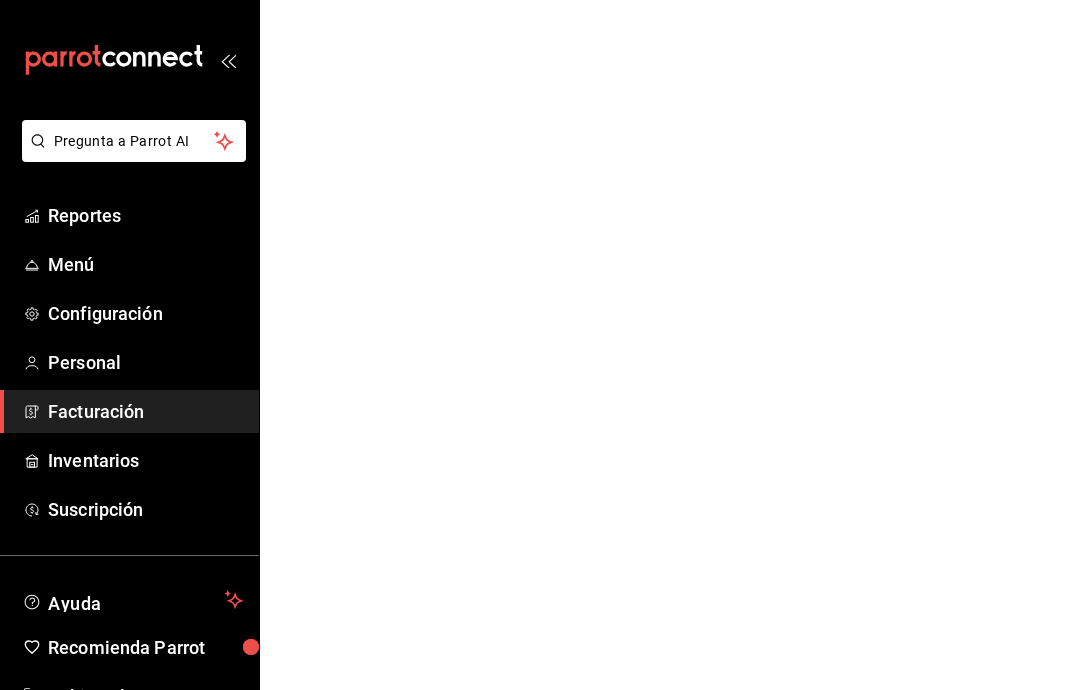 scroll, scrollTop: 0, scrollLeft: 0, axis: both 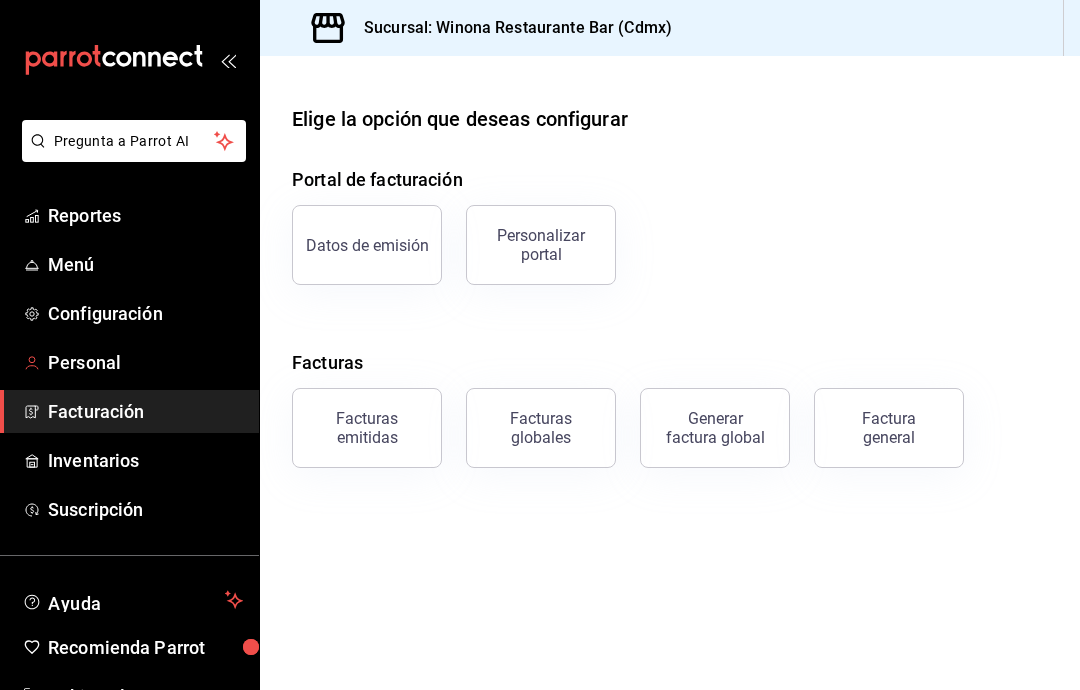 click on "Personal" at bounding box center (145, 362) 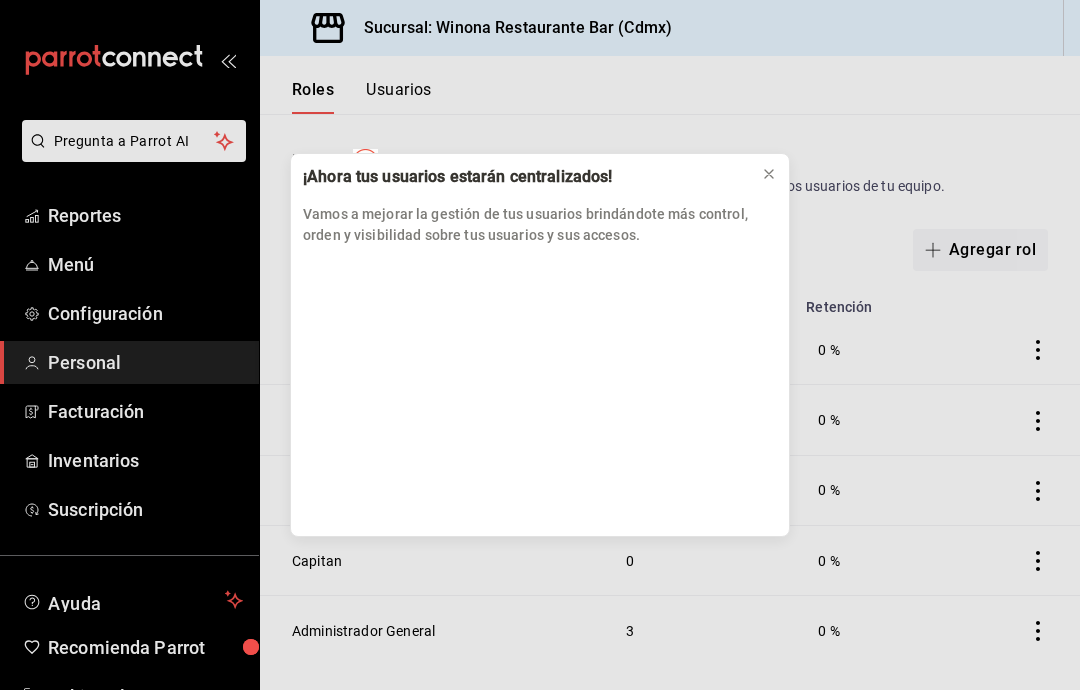 click on "¡Ahora tus usuarios estarán centralizados! Vamos a mejorar la gestión de tus usuarios brindándote más control, orden y visibilidad sobre tus usuarios y sus accesos." at bounding box center (540, 345) 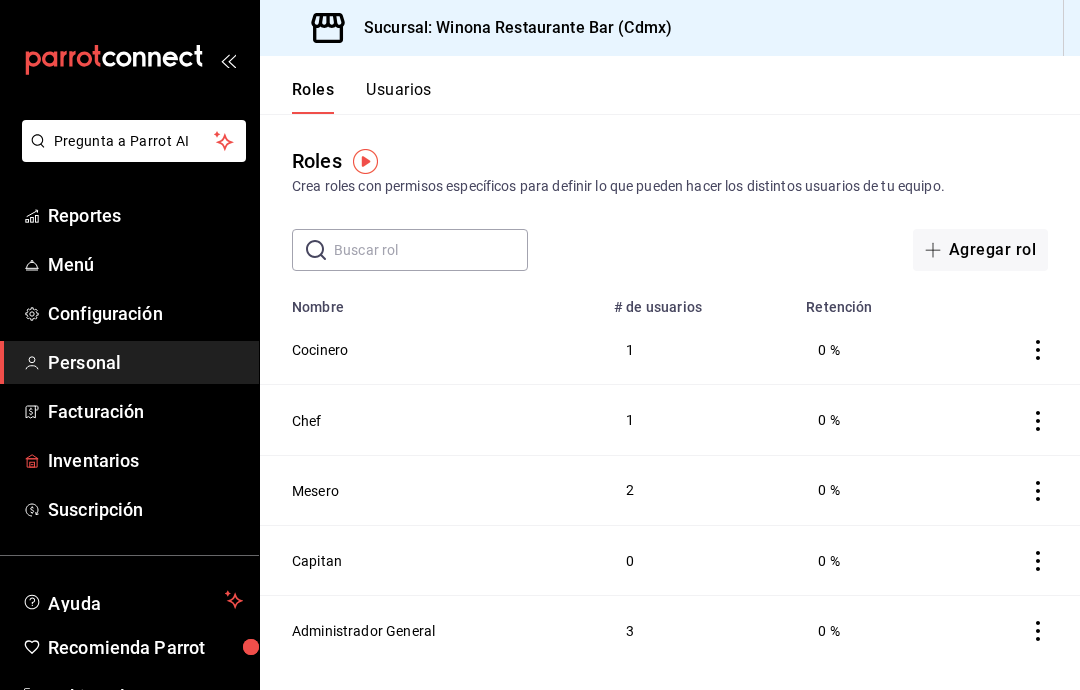 click on "Inventarios" at bounding box center (145, 460) 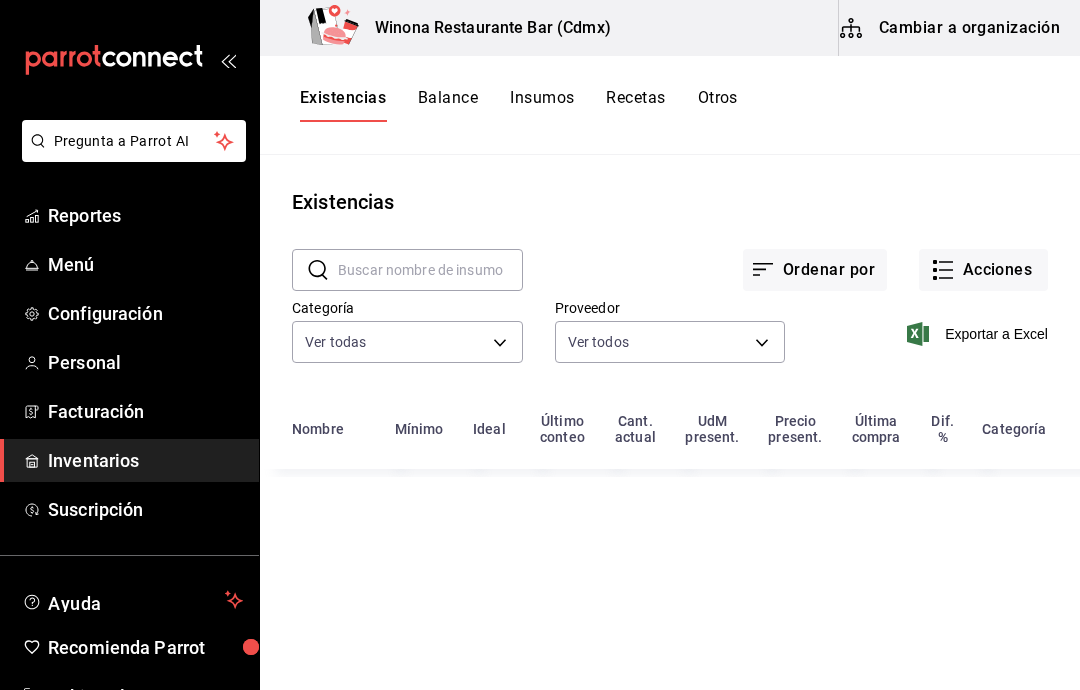click on "Acciones" at bounding box center (983, 270) 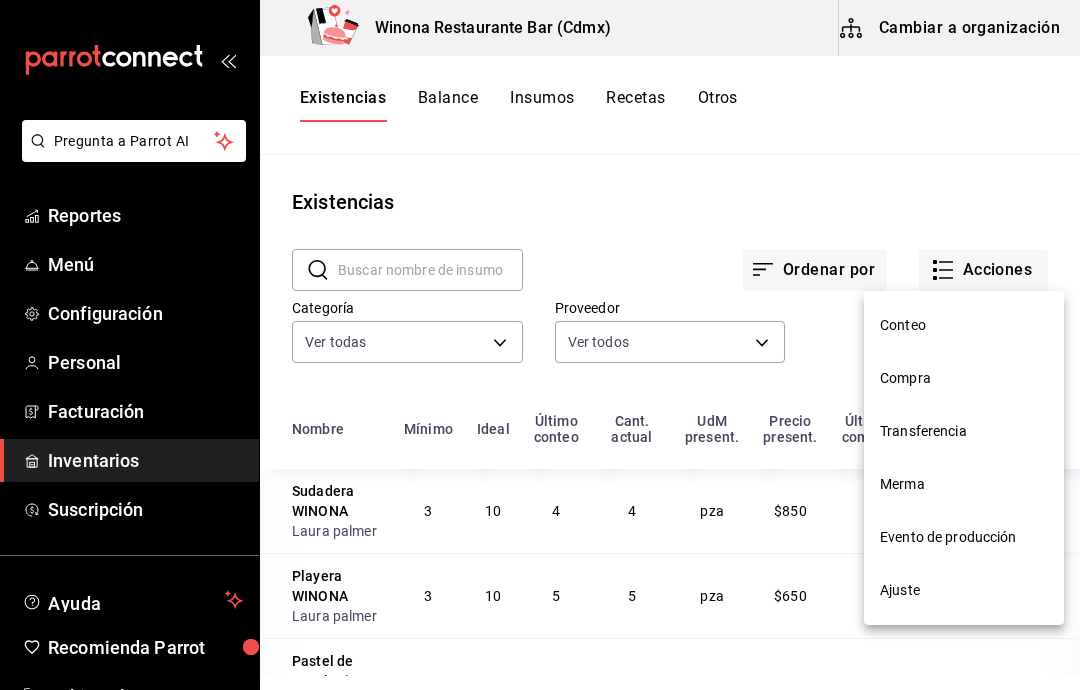 click on "Compra" at bounding box center [964, 378] 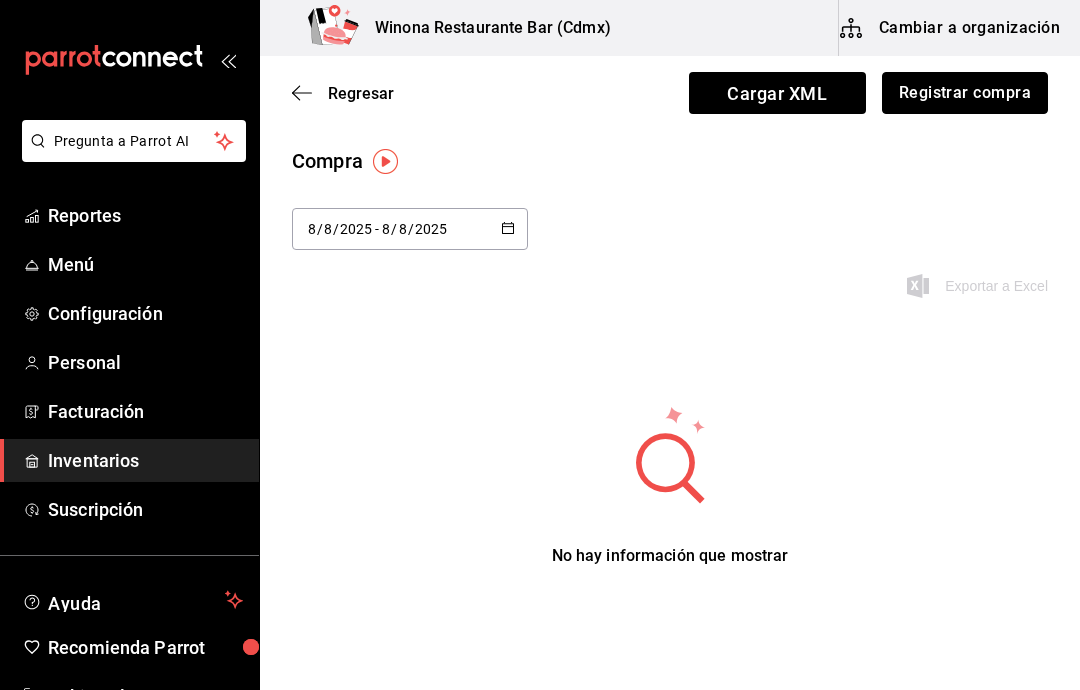 click on "Registrar compra" at bounding box center [965, 93] 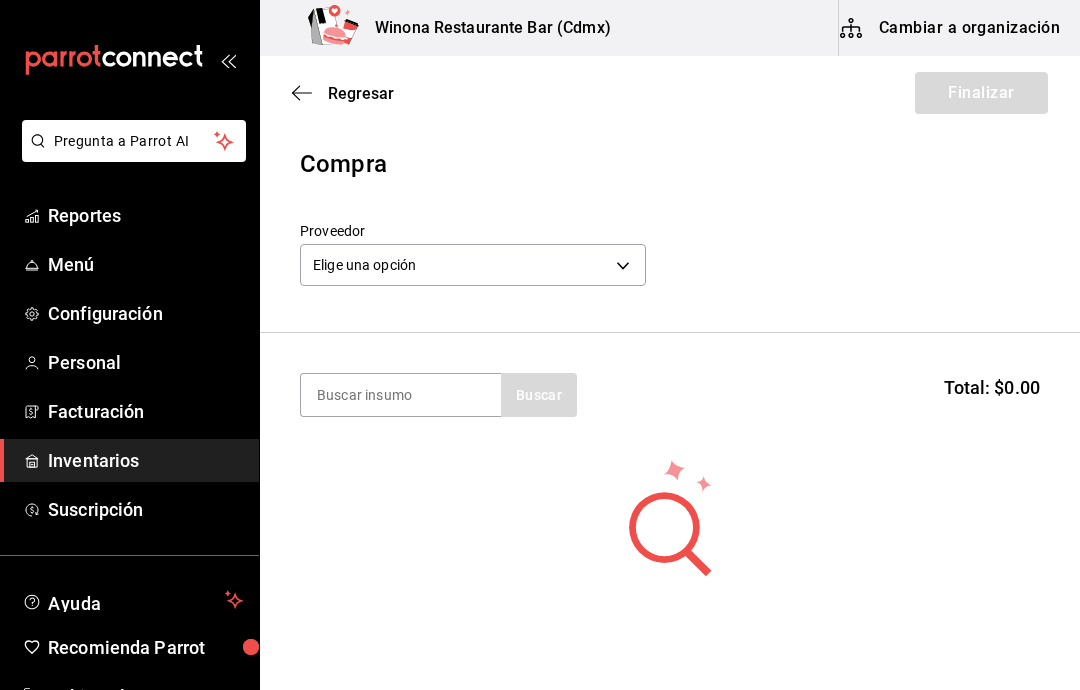 click on "Pregunta a Parrot AI Reportes   Menú   Configuración   Personal   Facturación   Inventarios   Suscripción   Ayuda Recomienda Parrot   [FIRST] [LAST]   Sugerir nueva función   Winona Restaurante Bar (Cdmx) Cambiar a organización Regresar Finalizar Compra Proveedor Elige una opción default Buscar Total: $0.00 No hay insumos a mostrar. Busca un insumo para agregarlo a la lista GANA 1 MES GRATIS EN TU SUSCRIPCIÓN AQUÍ ¿Recuerdas cómo empezó tu restaurante?
Hoy puedes ayudar a un colega a tener el mismo cambio que tú viviste.
Recomienda Parrot directamente desde tu Portal Administrador.
Es fácil y rápido.
🎁 Por cada restaurante que se una, ganas 1 mes gratis. Ver video tutorial Ir a video Pregunta a Parrot AI Reportes   Menú   Configuración   Personal   Facturación   Inventarios   Suscripción   Ayuda Recomienda Parrot   [FIRST] [LAST]   Editar Eliminar Visitar centro de ayuda ([PHONE]) soporte@example.com Visitar centro de ayuda ([PHONE])" at bounding box center (540, 288) 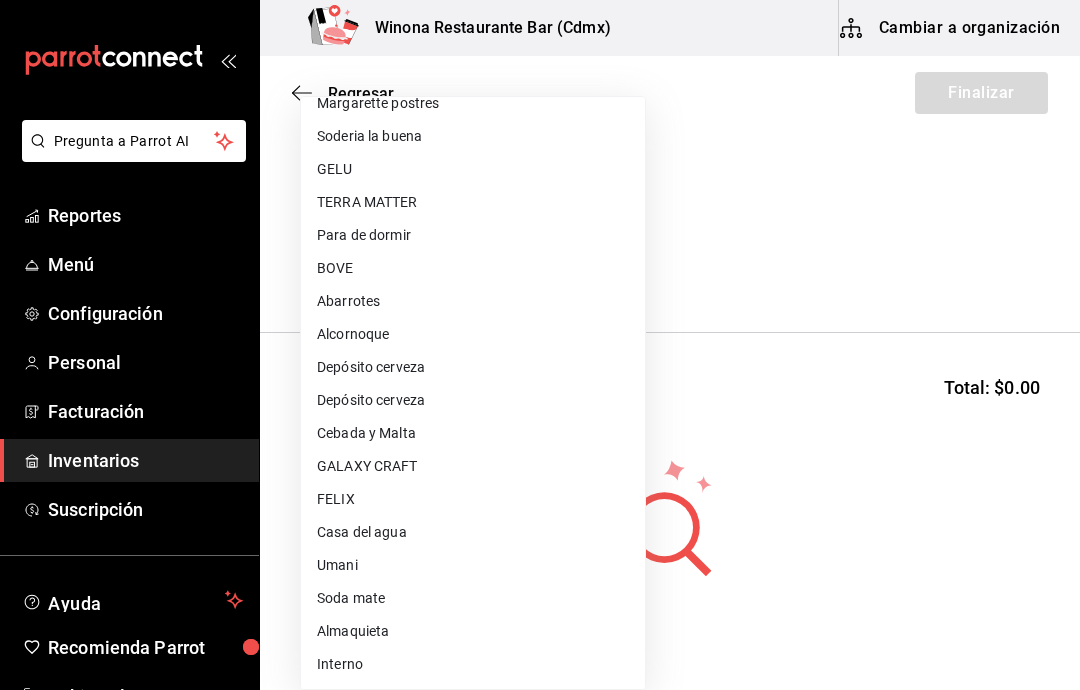 scroll, scrollTop: 84, scrollLeft: 0, axis: vertical 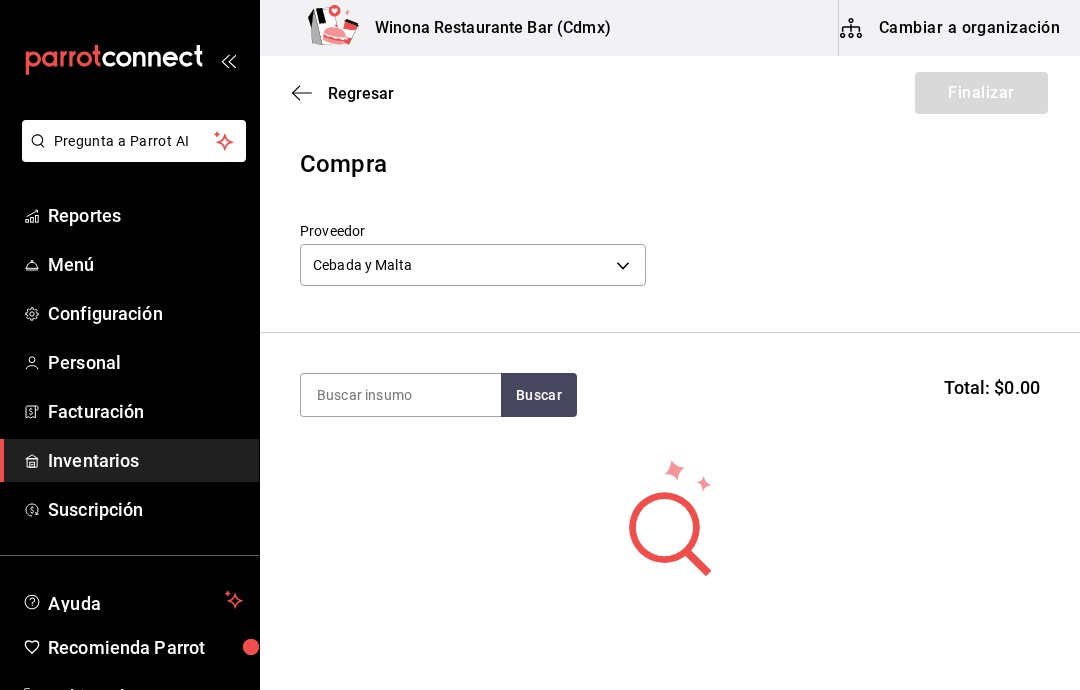 click at bounding box center (401, 395) 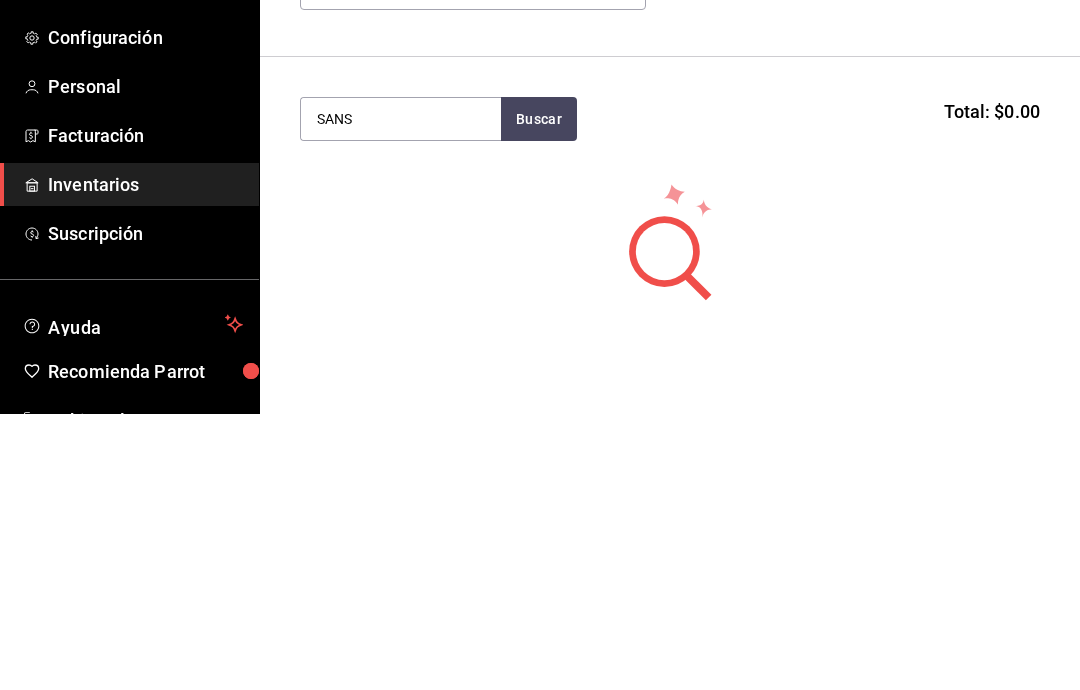 type on "SANS" 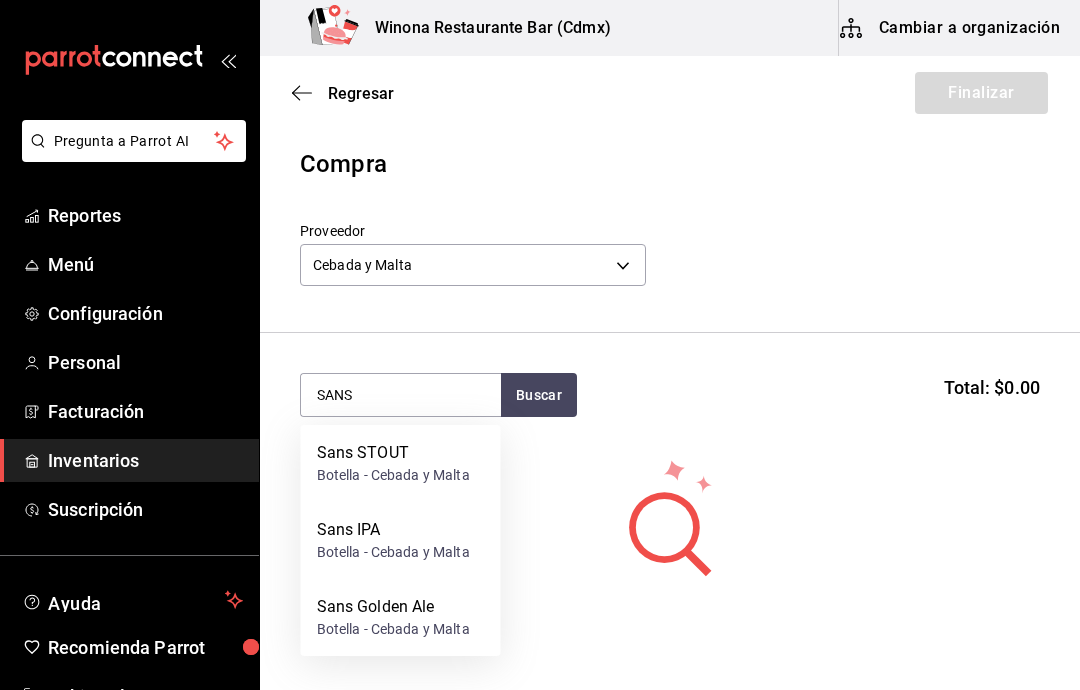 click on "Sans STOUT" at bounding box center (393, 453) 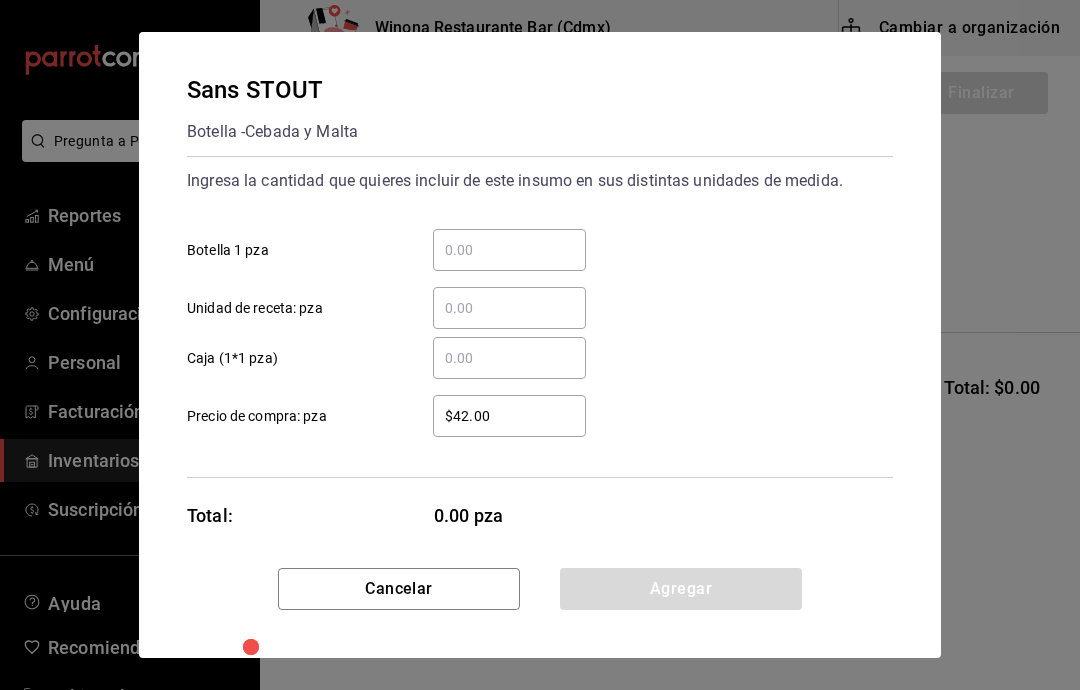 click on "​ Botella  1 pza" at bounding box center (509, 250) 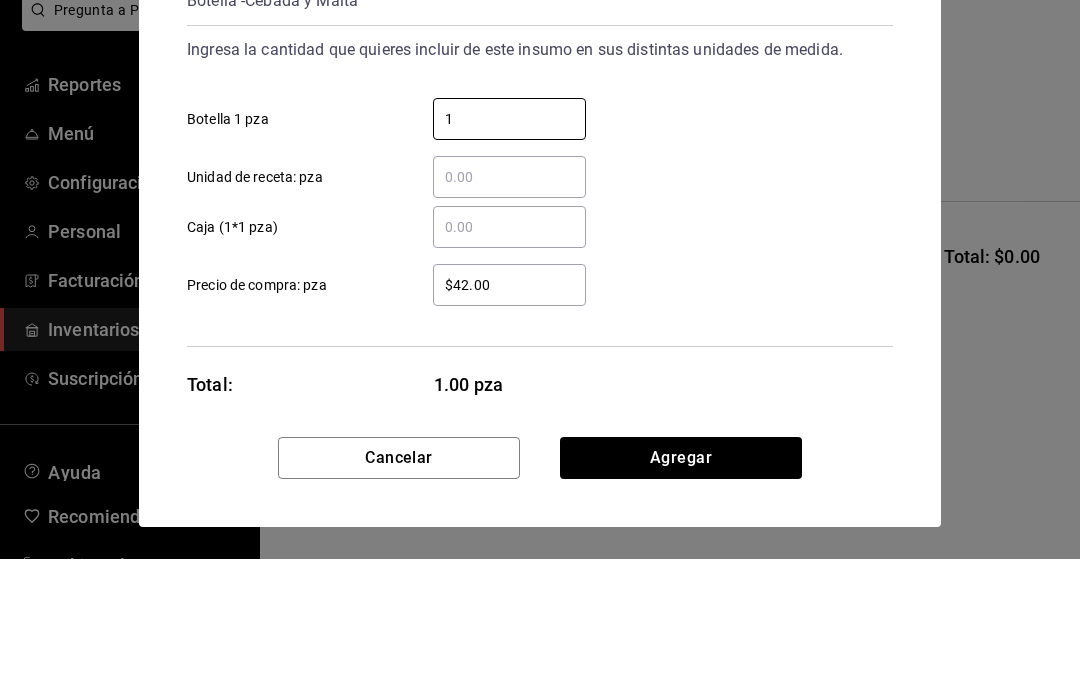 type on "12" 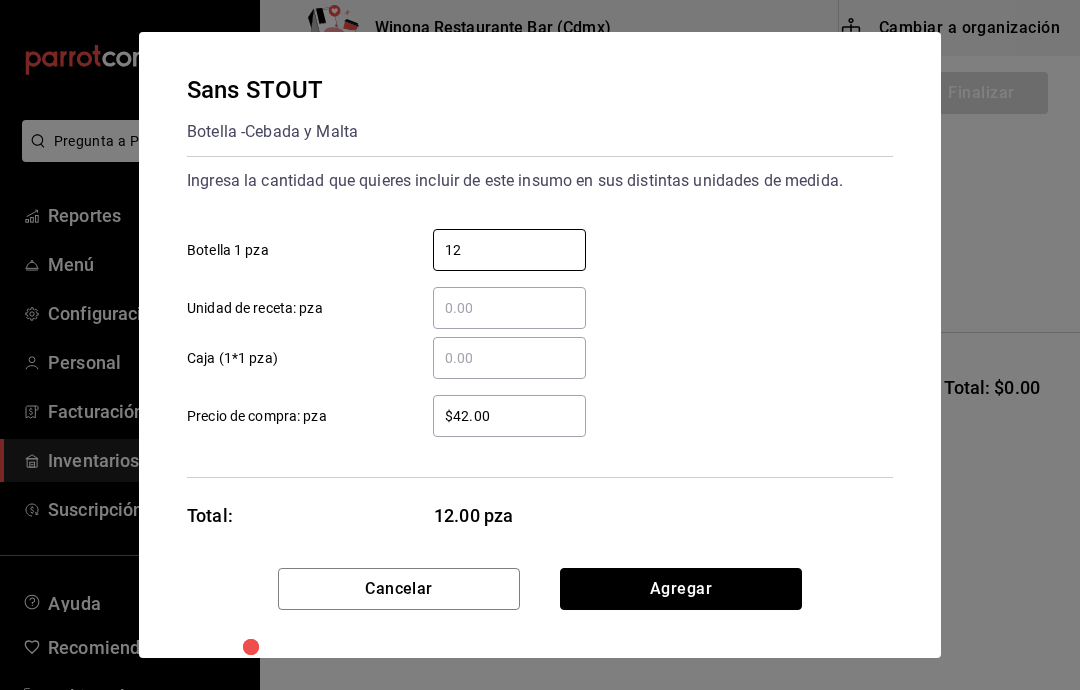 click on "Agregar" at bounding box center [681, 589] 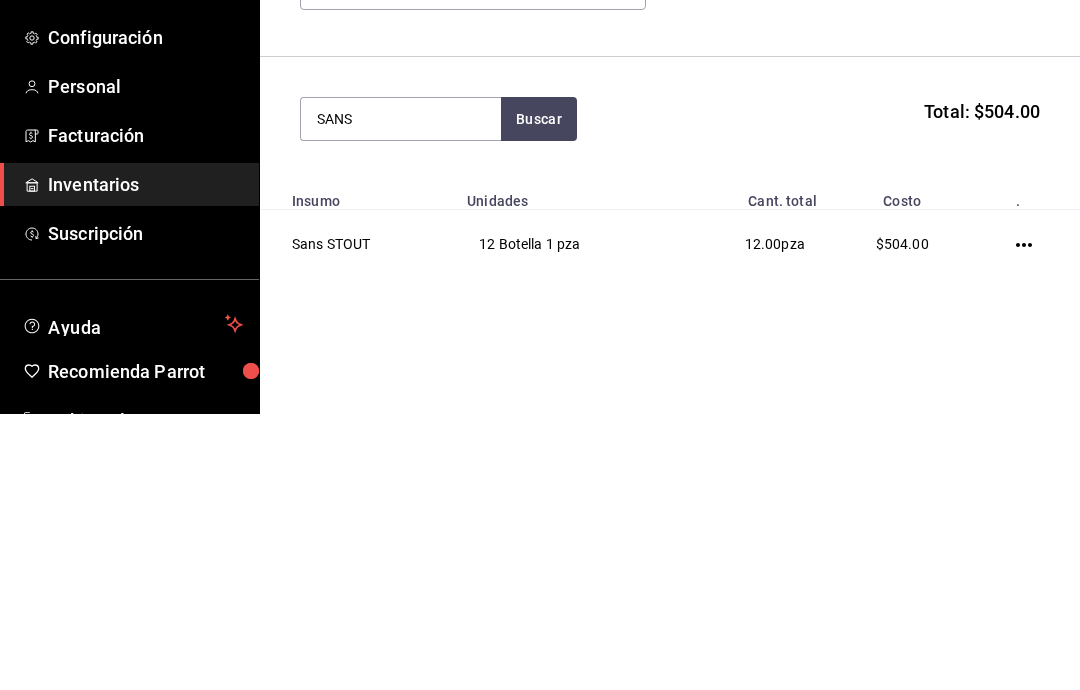 type on "SANS" 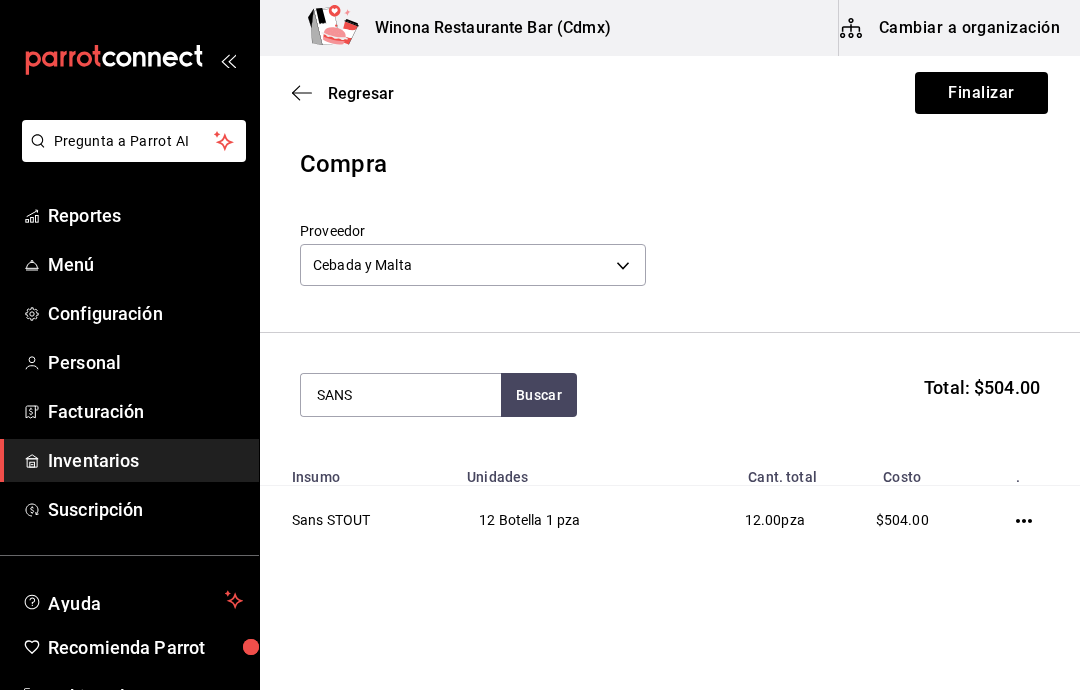click on "SANS" at bounding box center (401, 395) 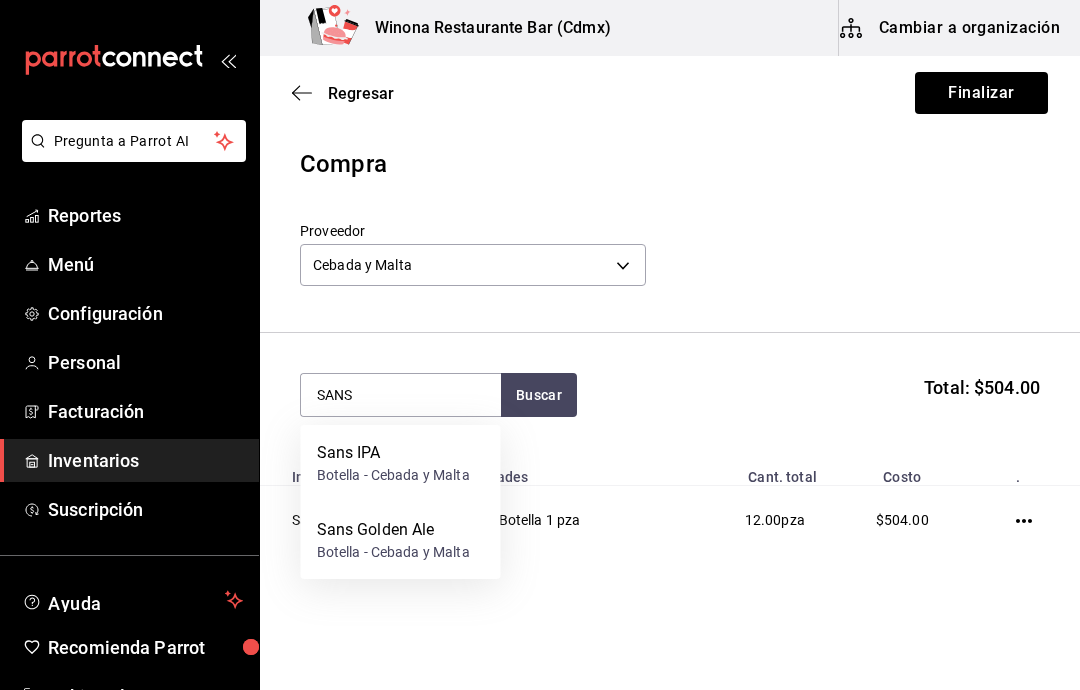 click on "Botella  - Cebada y Malta" at bounding box center (393, 552) 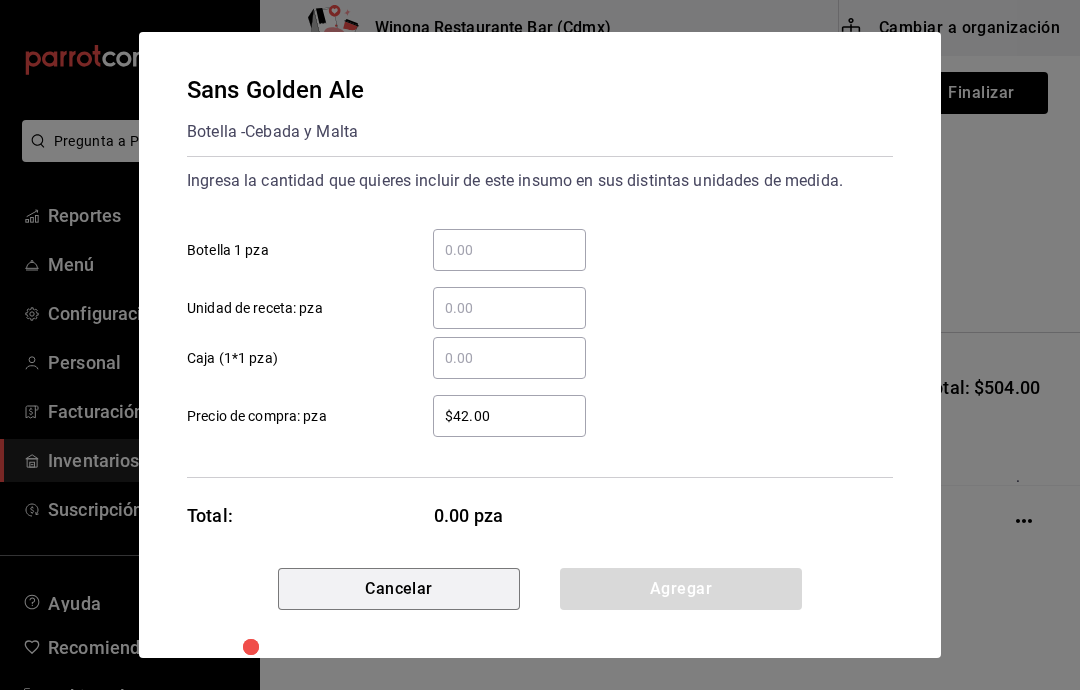 click on "Cancelar" at bounding box center (399, 589) 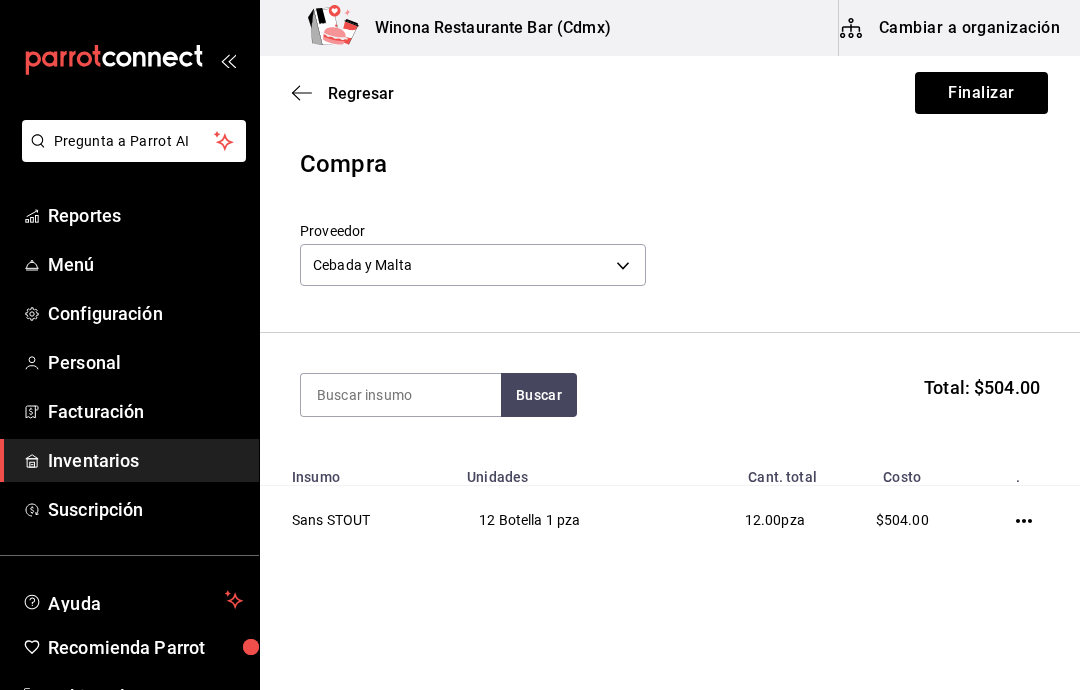 click at bounding box center [401, 395] 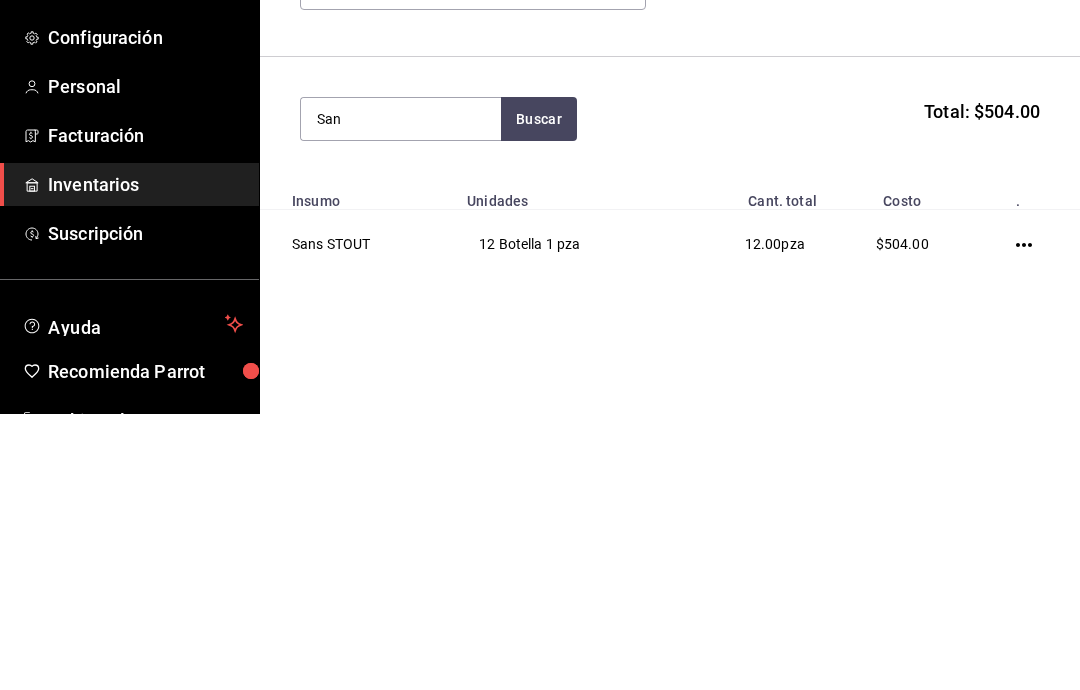 type on "Sans" 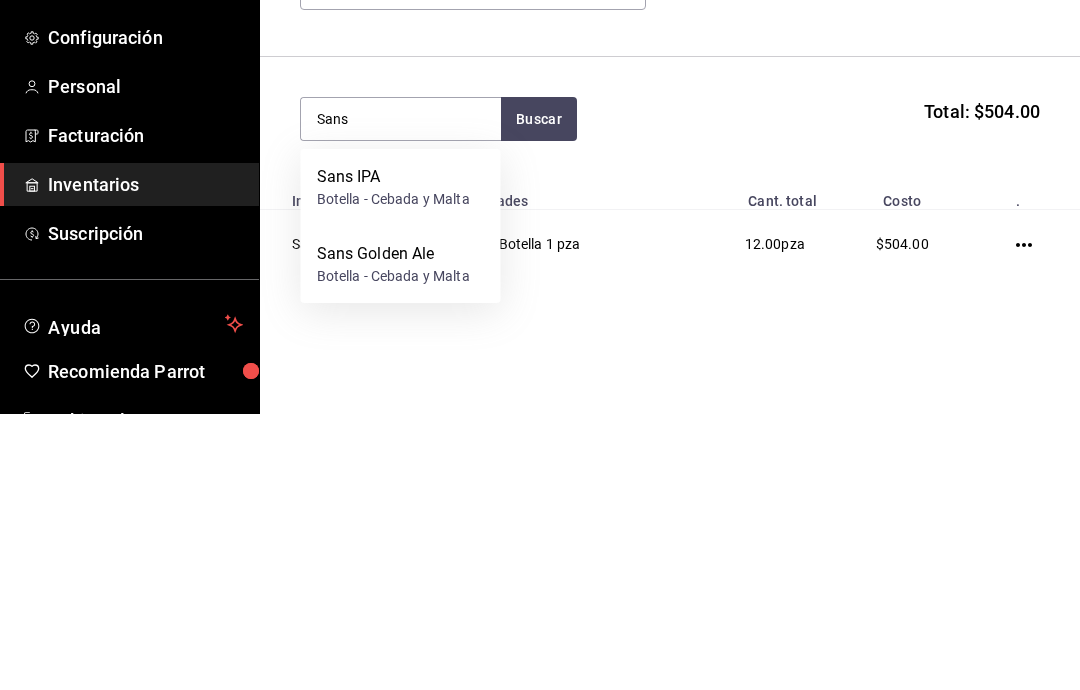click on "Botella - Cebada y Malta" at bounding box center (393, 475) 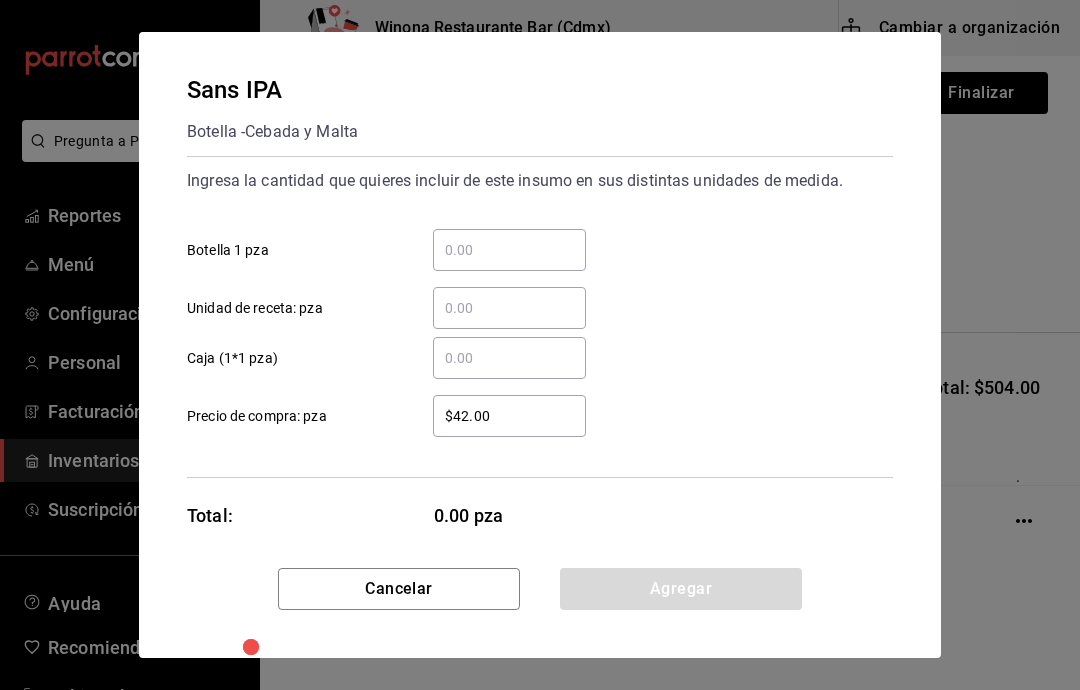 click on "​ Botella 1 pza" at bounding box center [509, 250] 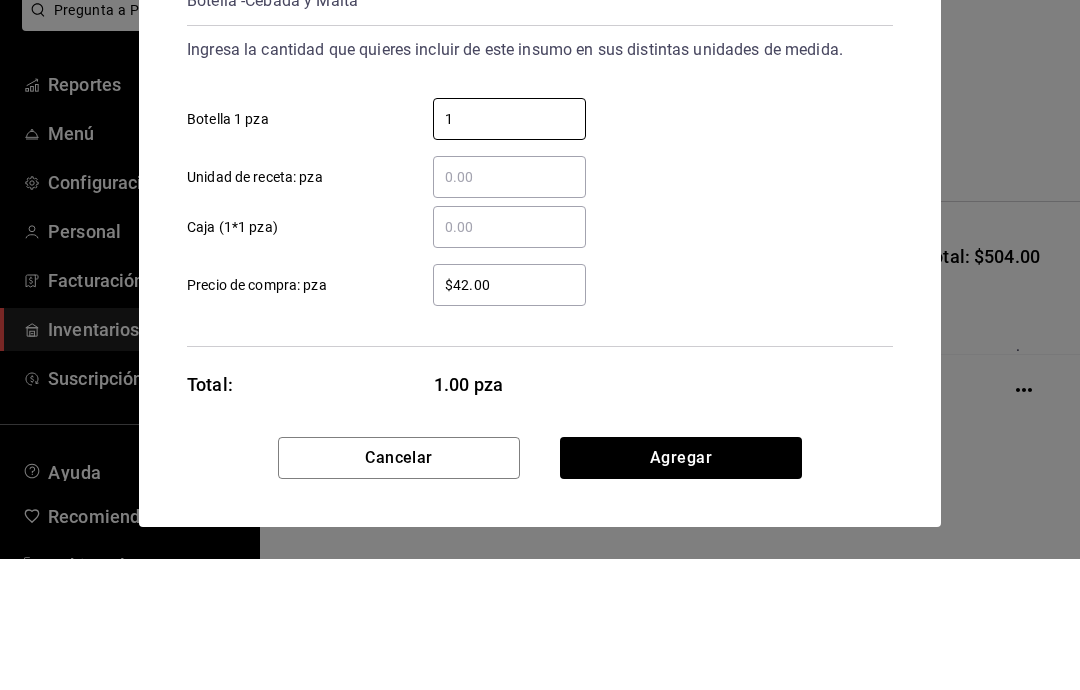 type on "12" 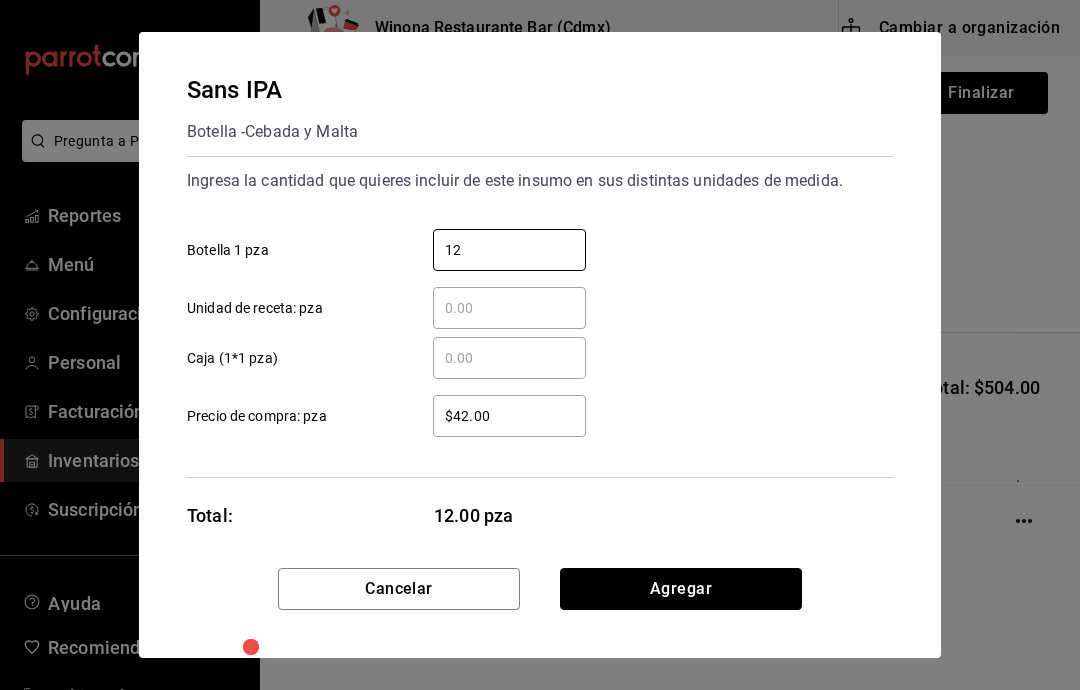 click on "Agregar" at bounding box center (681, 589) 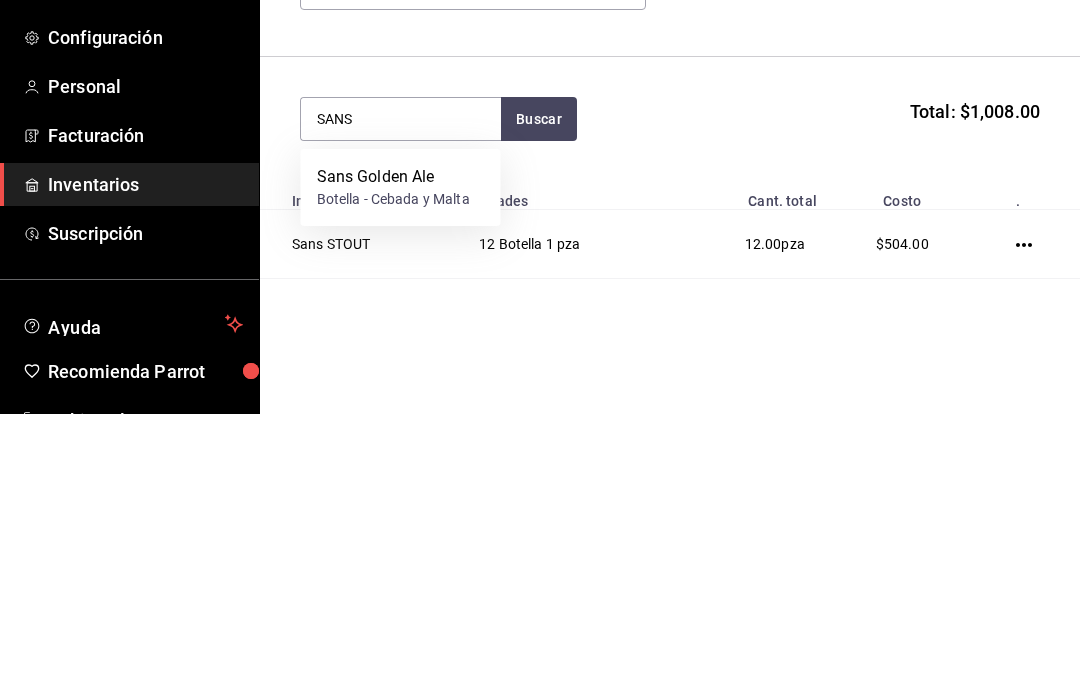 type on "SANS" 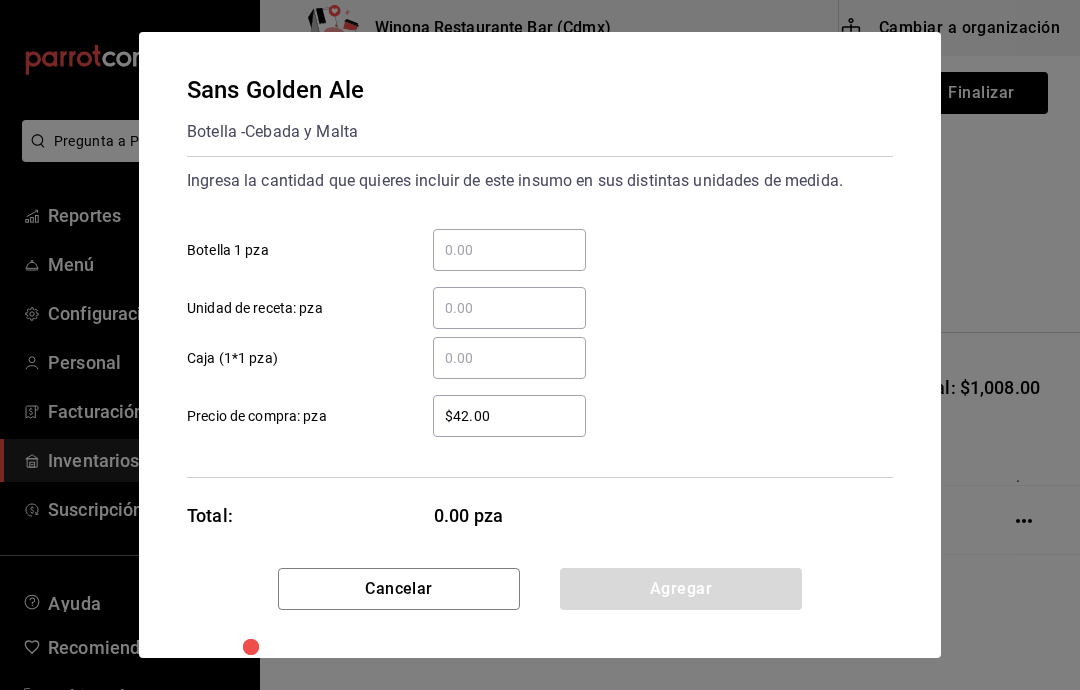 click on "​ Botella  1 pza" at bounding box center [509, 250] 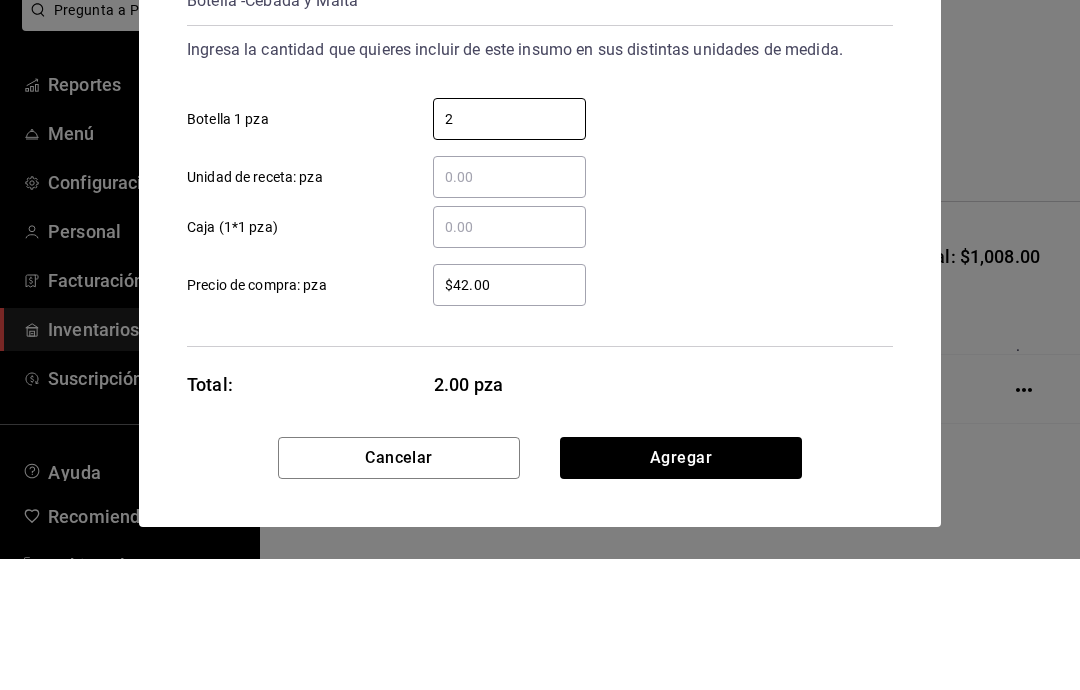 type on "24" 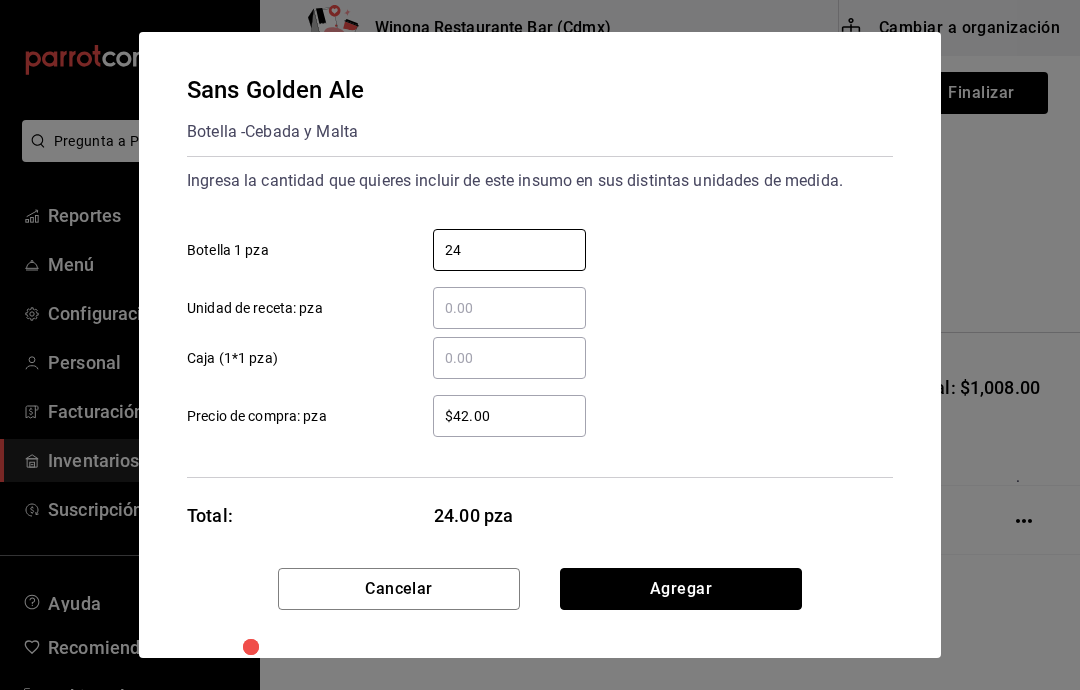 click on "Agregar" at bounding box center (681, 589) 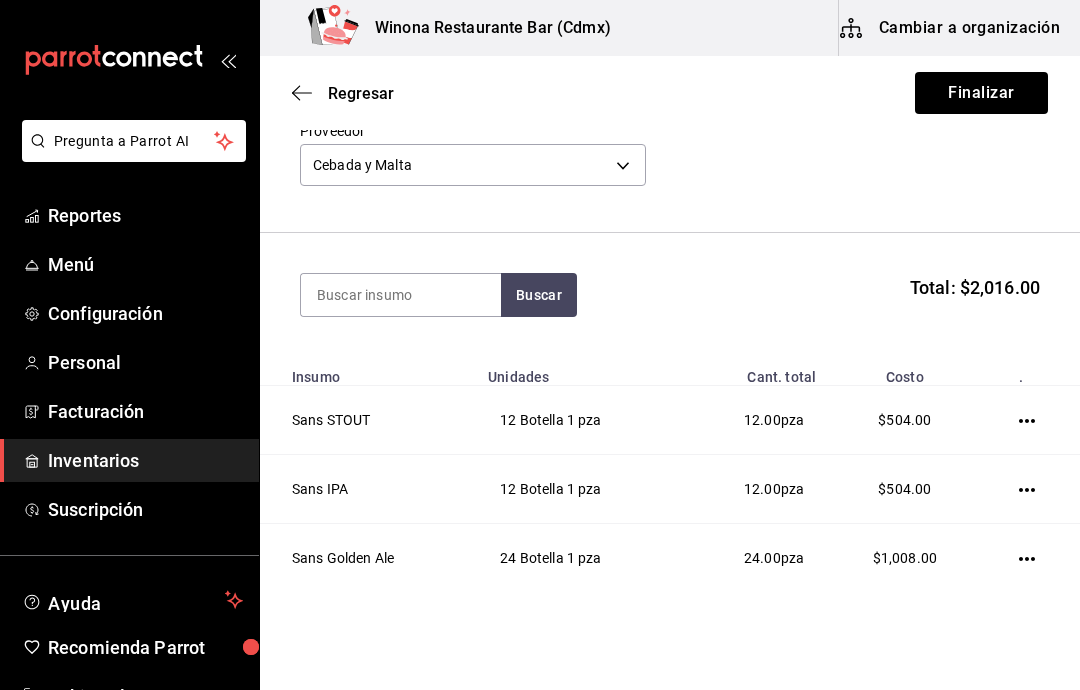 scroll, scrollTop: 100, scrollLeft: 0, axis: vertical 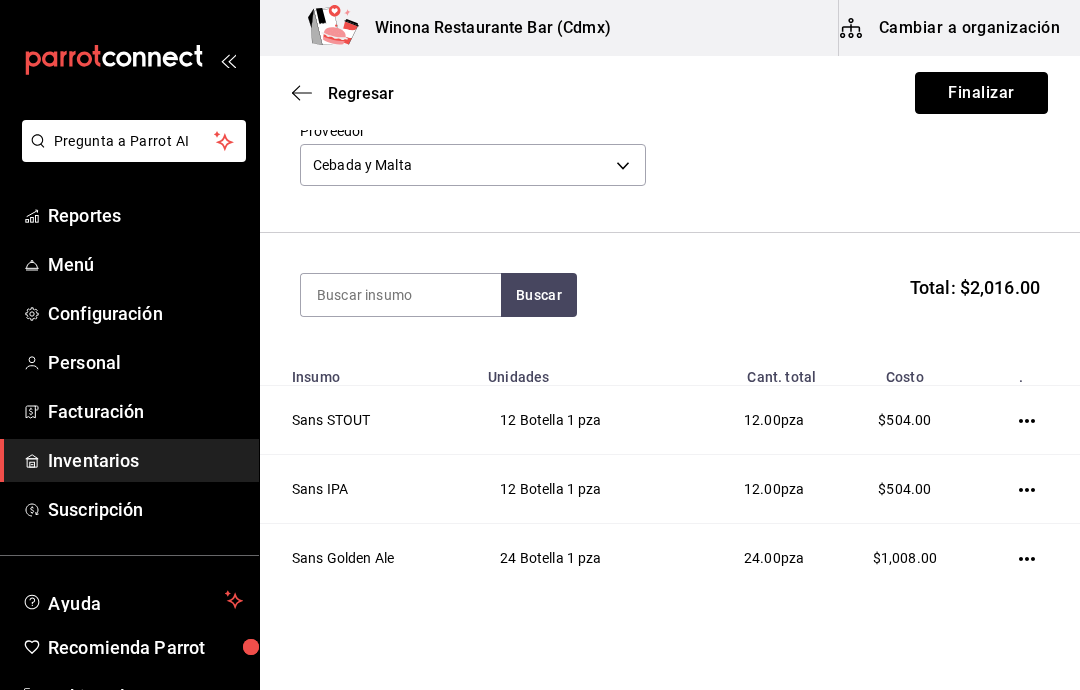 click on "Finalizar" at bounding box center [981, 93] 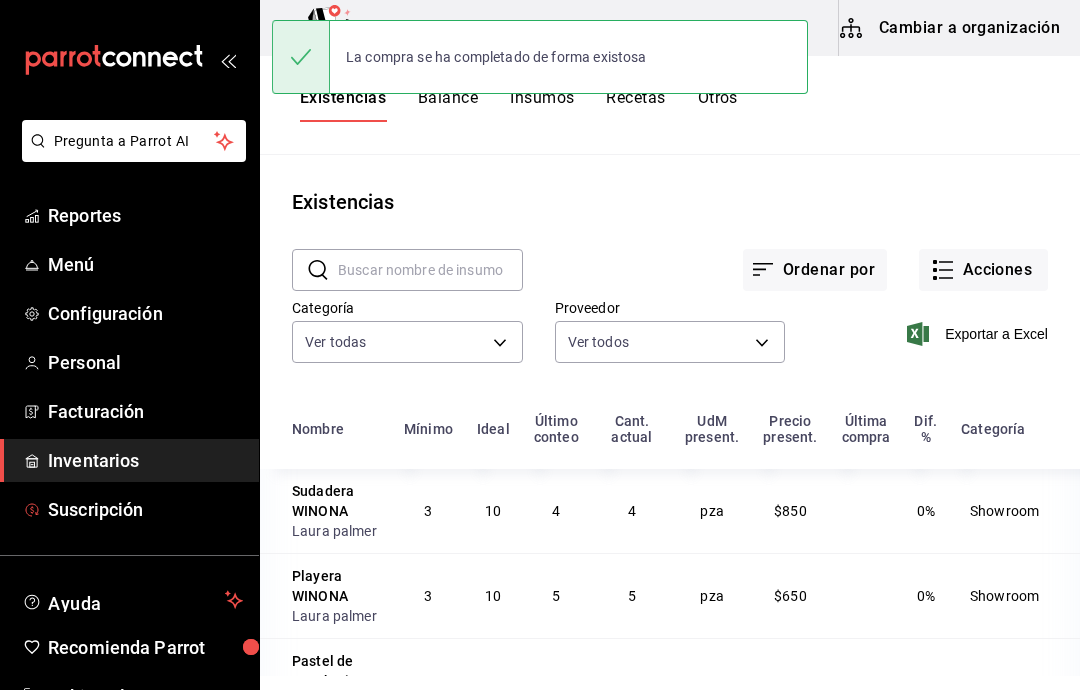click on "Suscripción" at bounding box center [145, 509] 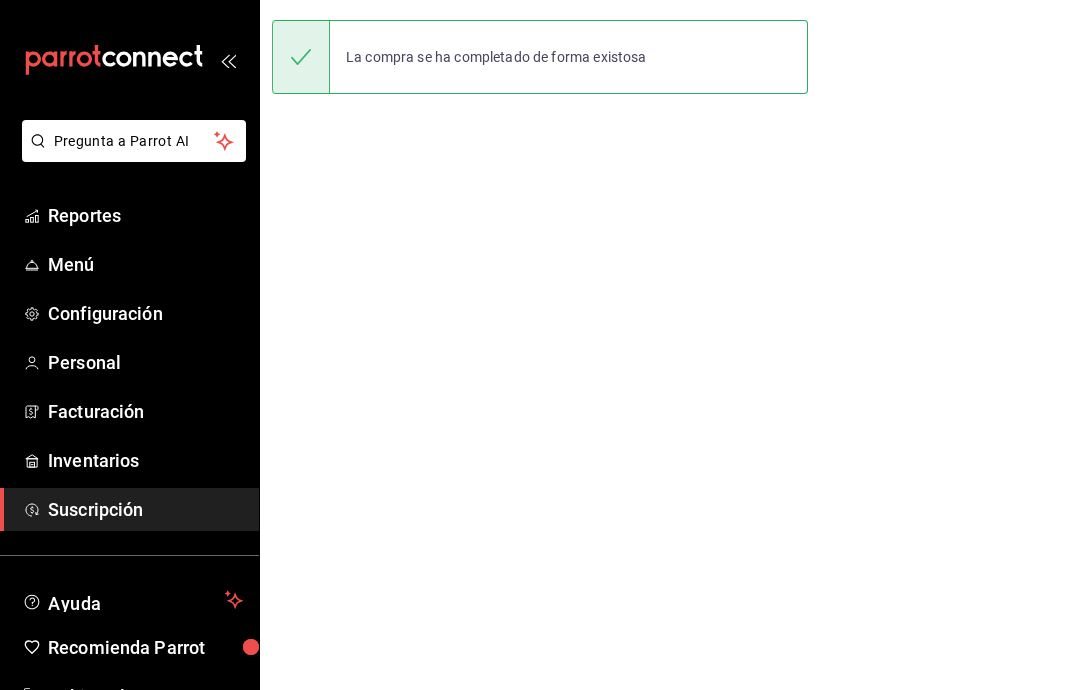 click on "Inventarios" at bounding box center (145, 460) 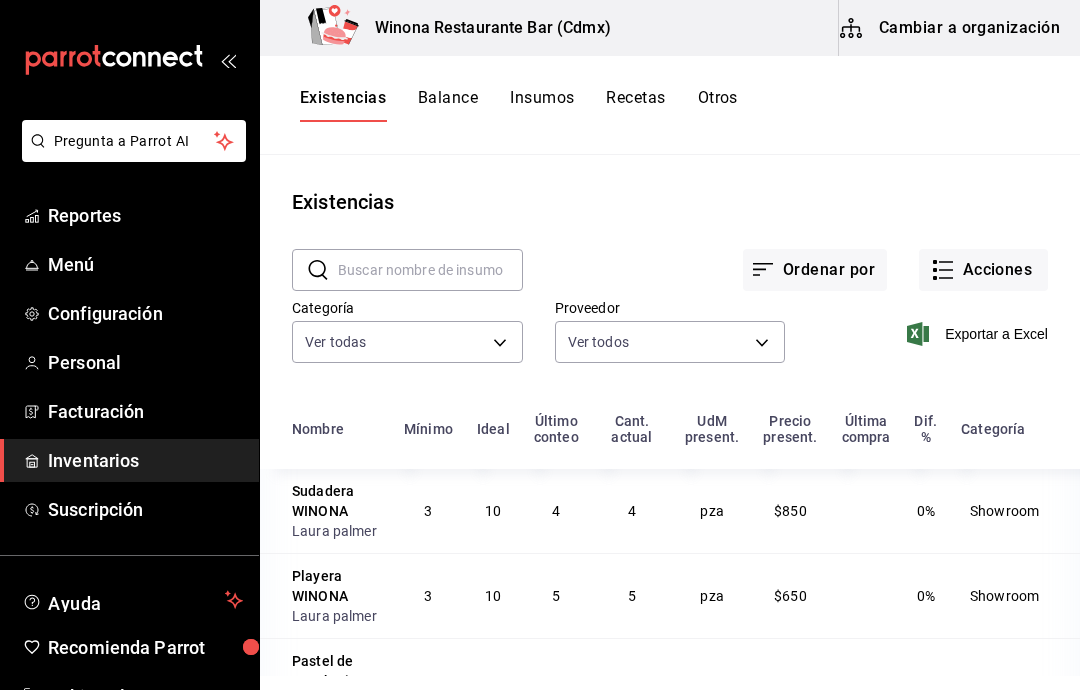 click on "Acciones" at bounding box center (983, 270) 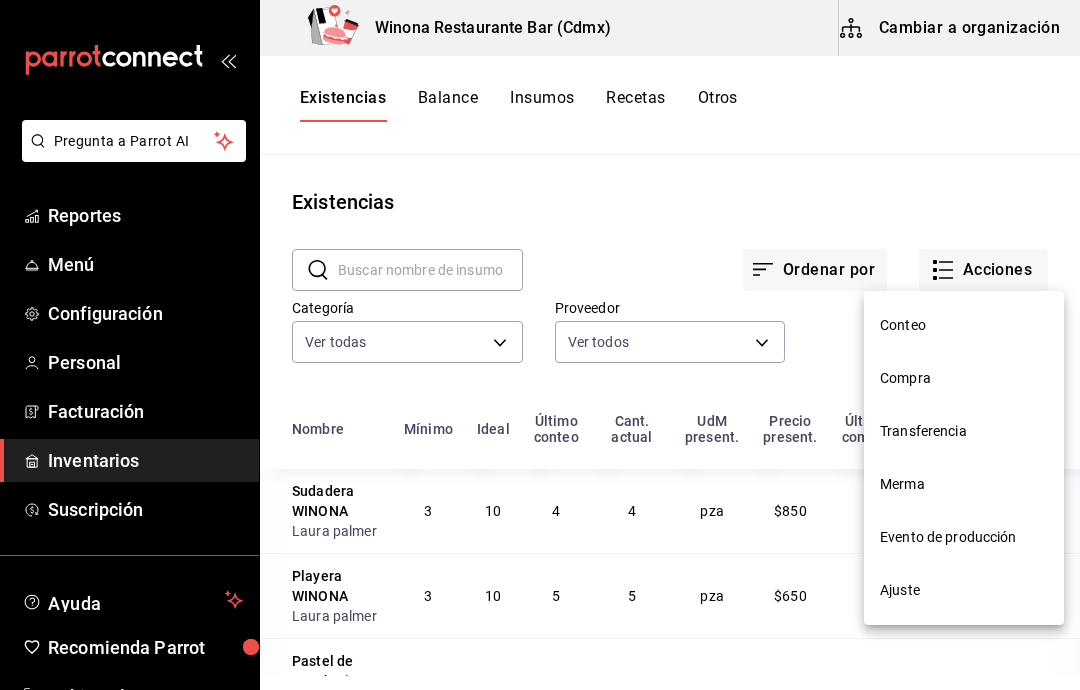 click on "Compra" at bounding box center [964, 378] 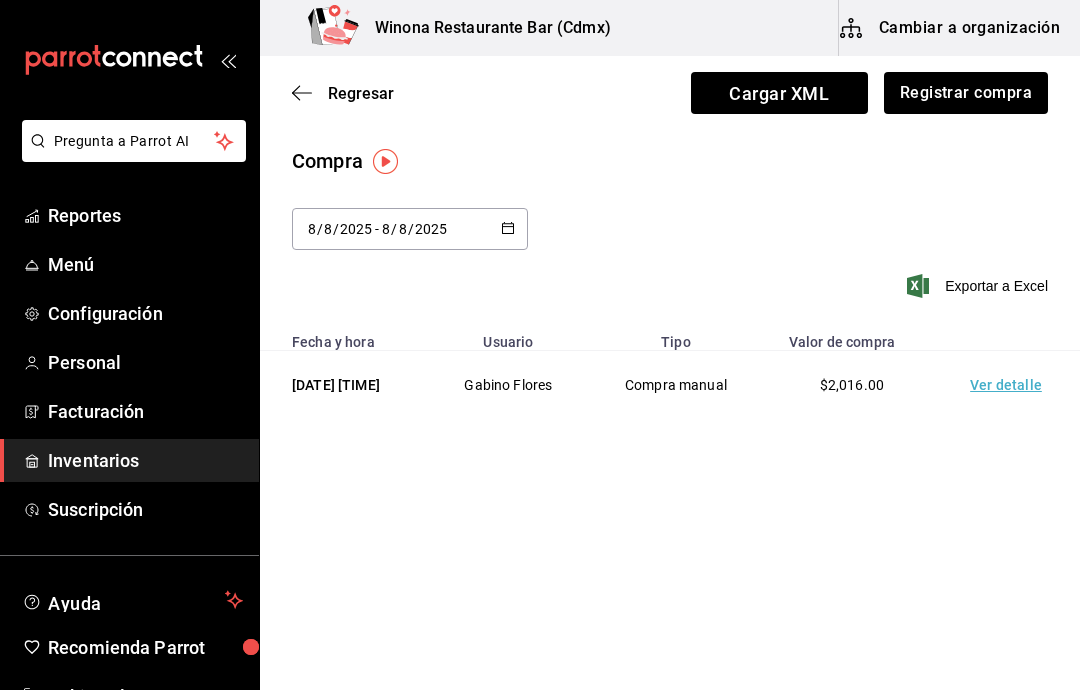 click on "2025-08-08 8 / 8 / 2025 - 2025-08-08 8 / 8 / 2025" at bounding box center (410, 229) 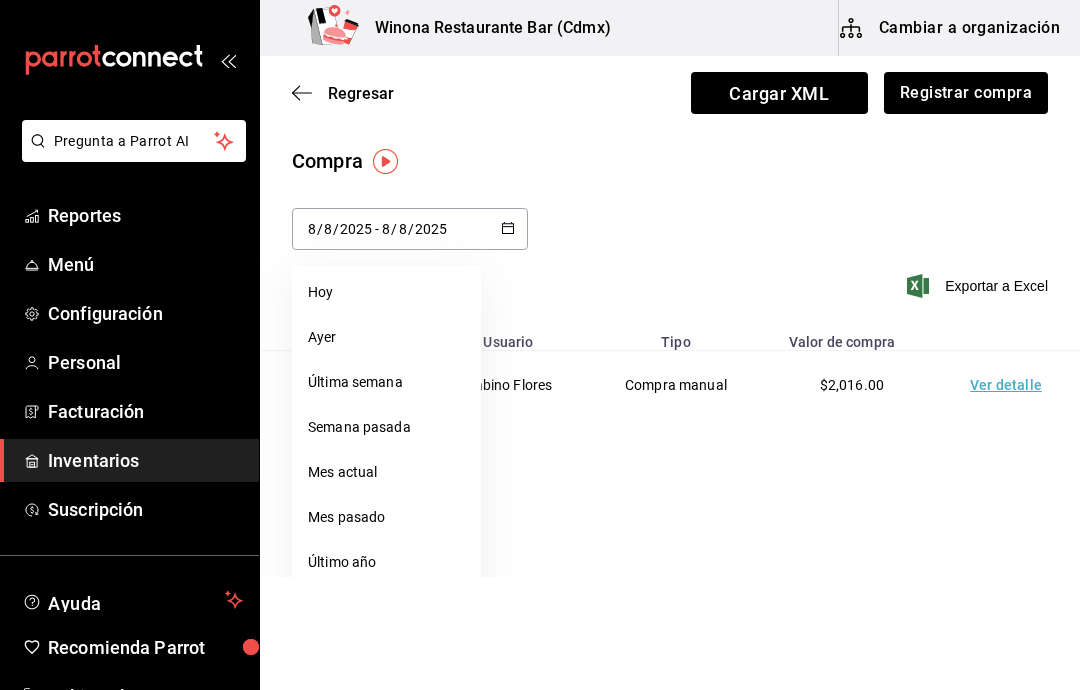 click on "Ayer" at bounding box center [386, 337] 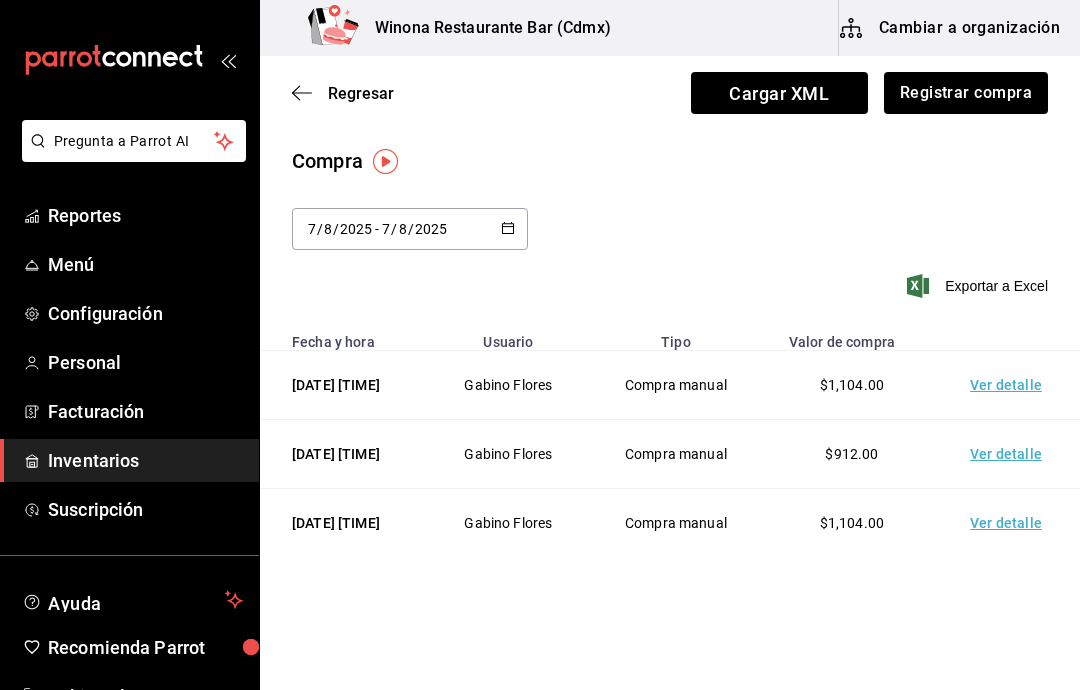 click 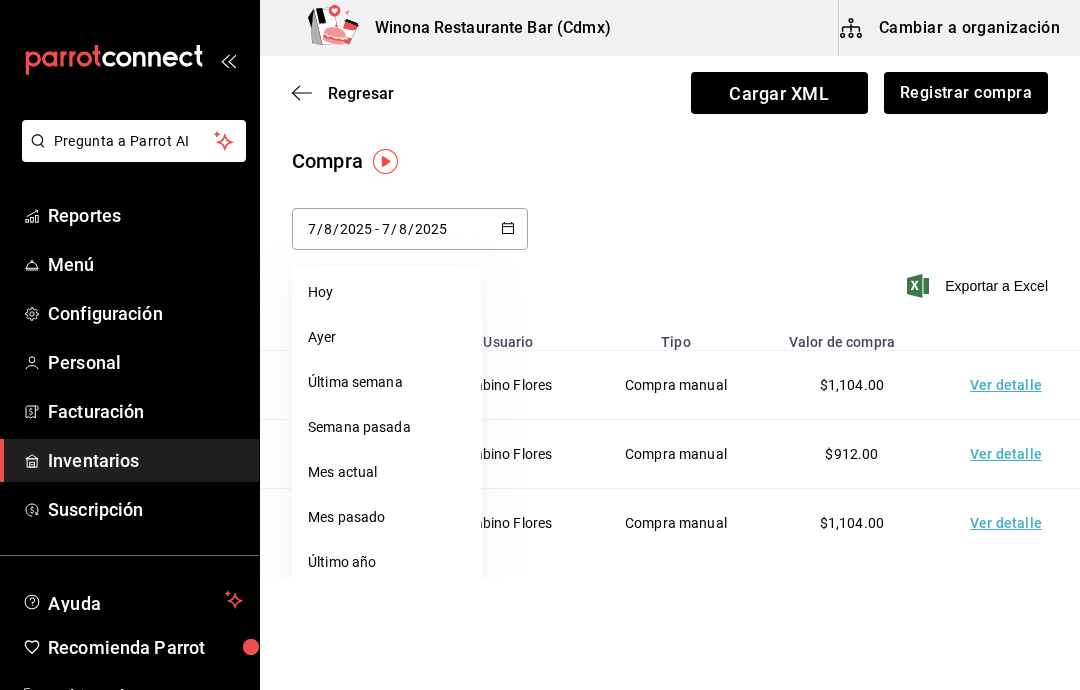 click on "Hoy" at bounding box center (386, 292) 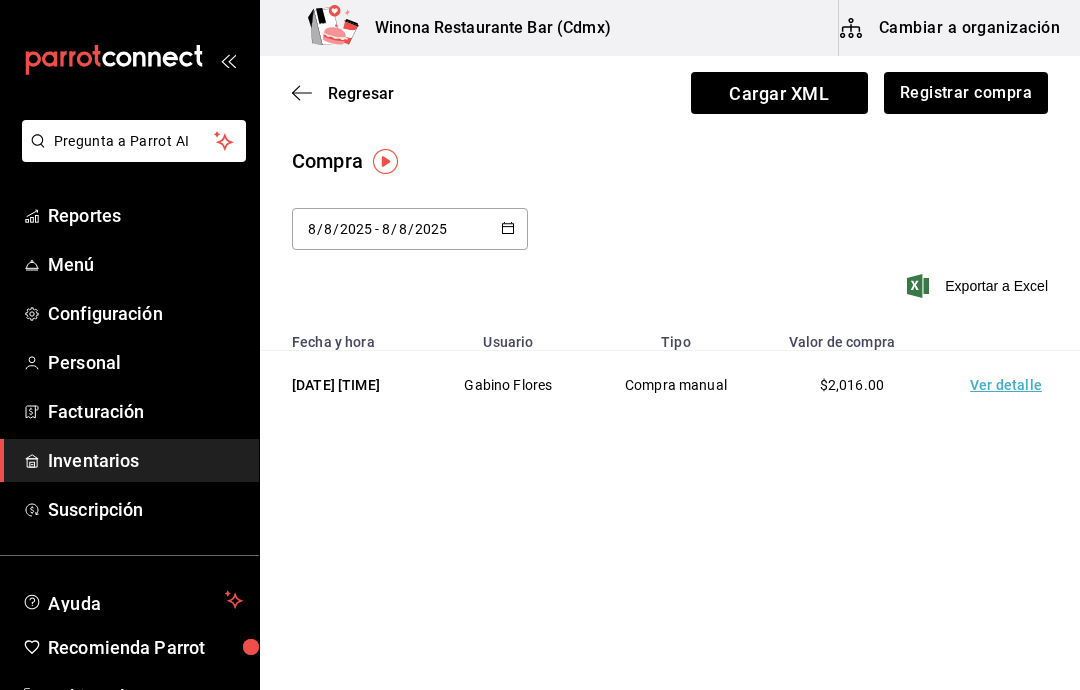 click on "Ver detalle" at bounding box center (1010, 385) 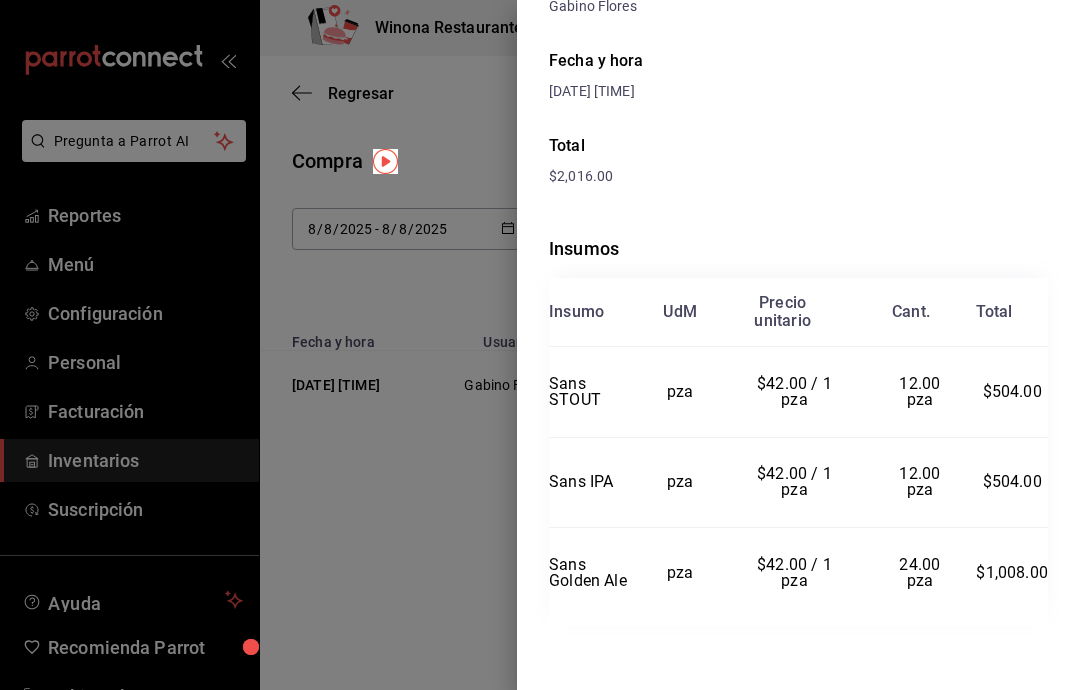 scroll, scrollTop: 237, scrollLeft: 0, axis: vertical 